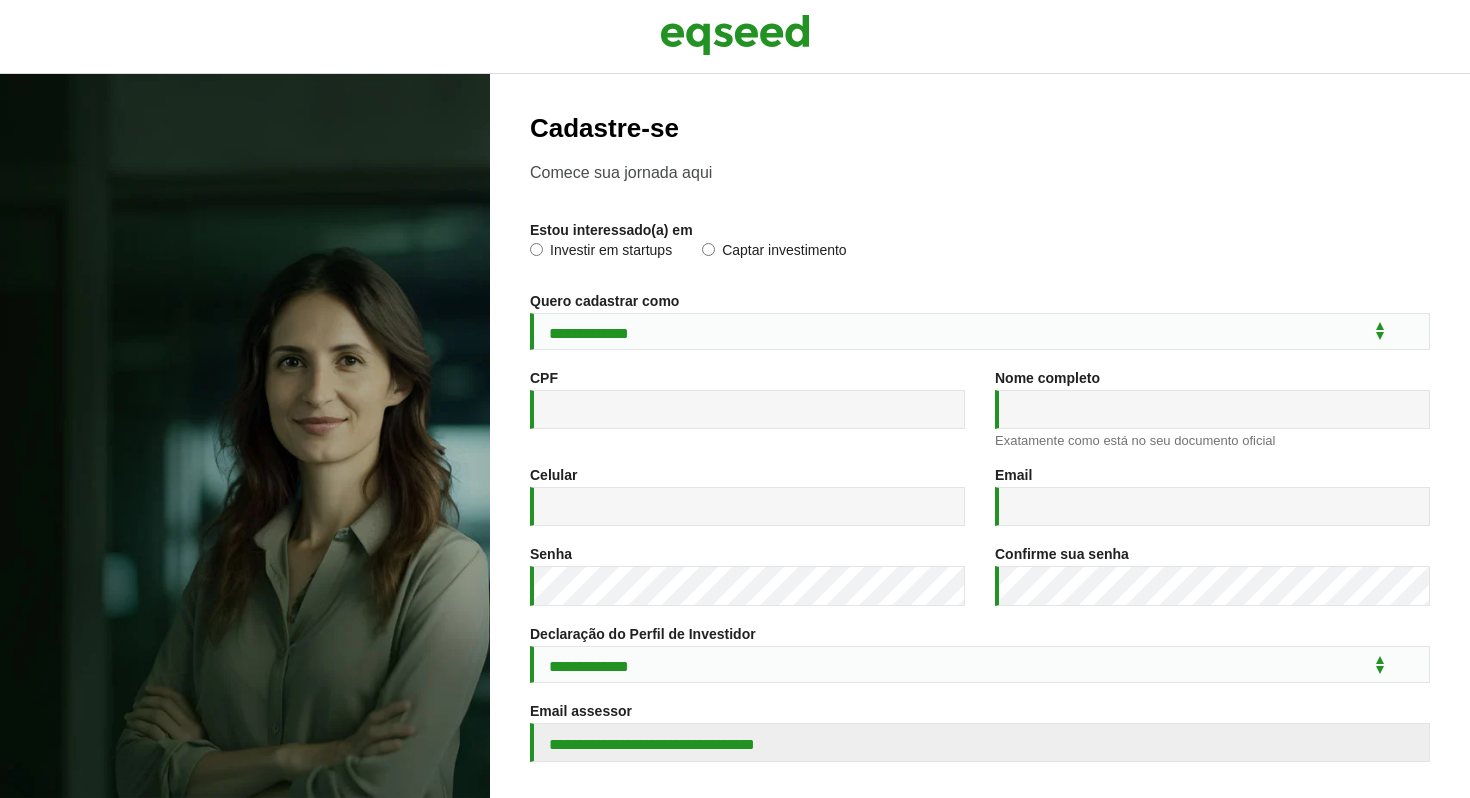 scroll, scrollTop: 0, scrollLeft: 0, axis: both 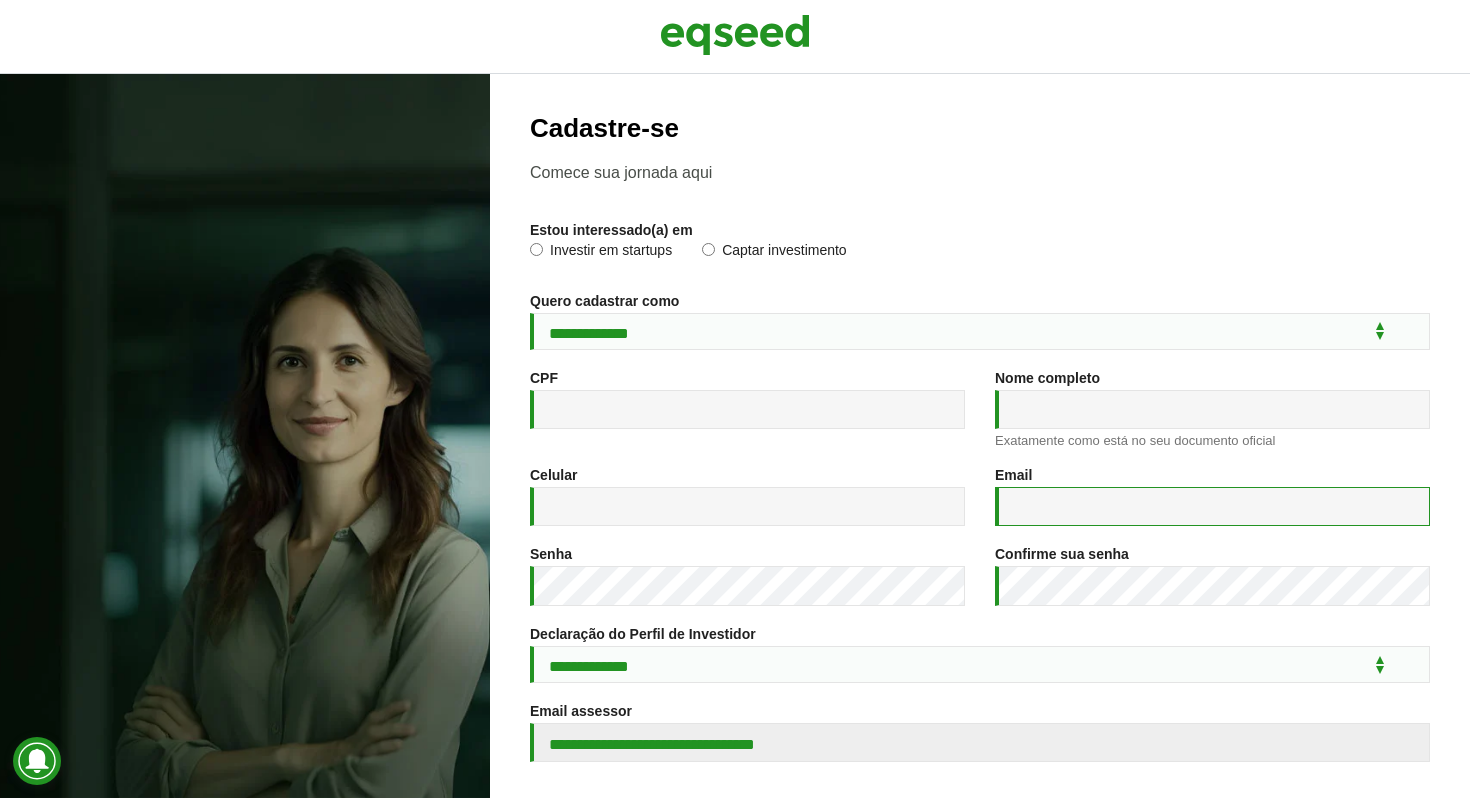 type on "**********" 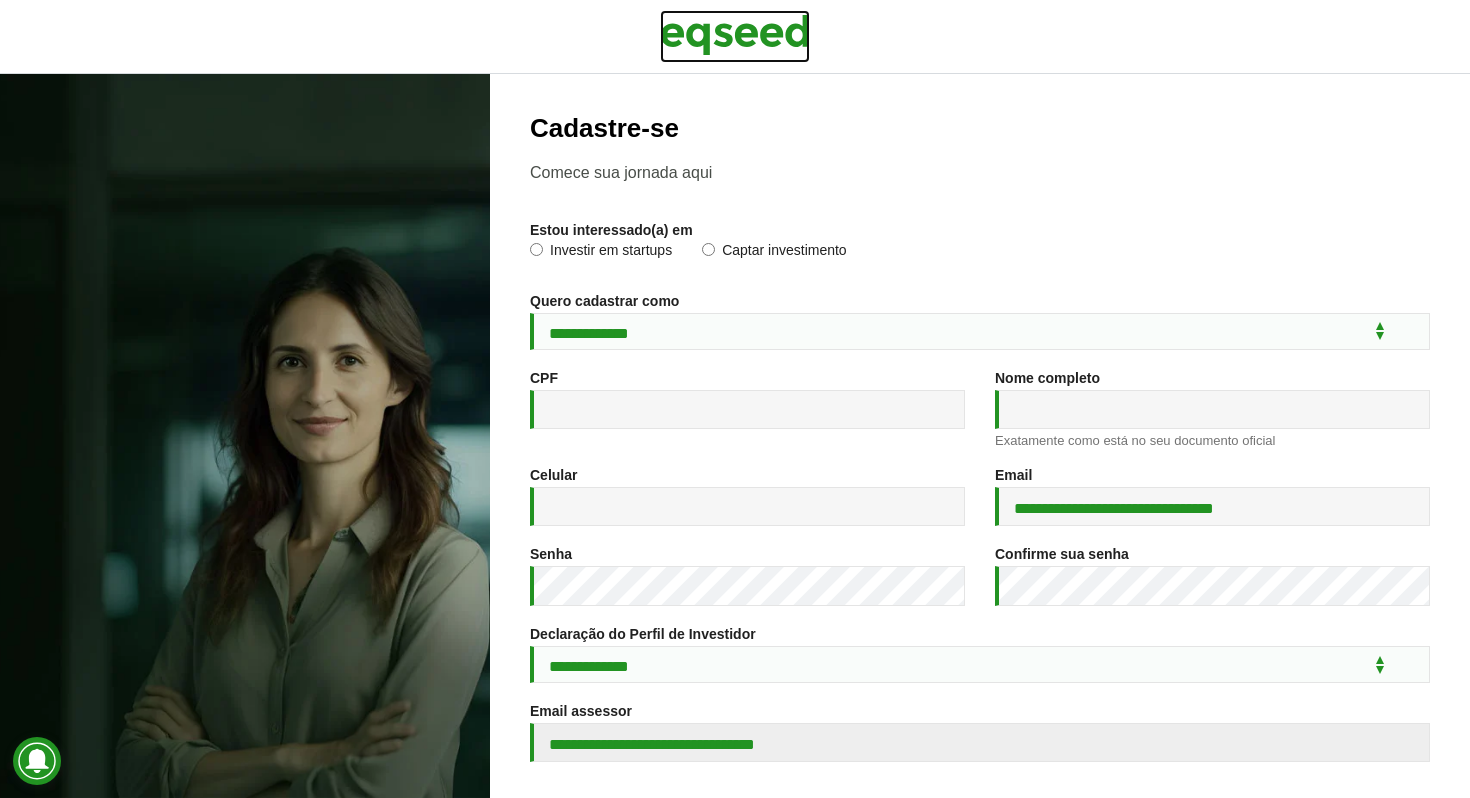 click at bounding box center (735, 35) 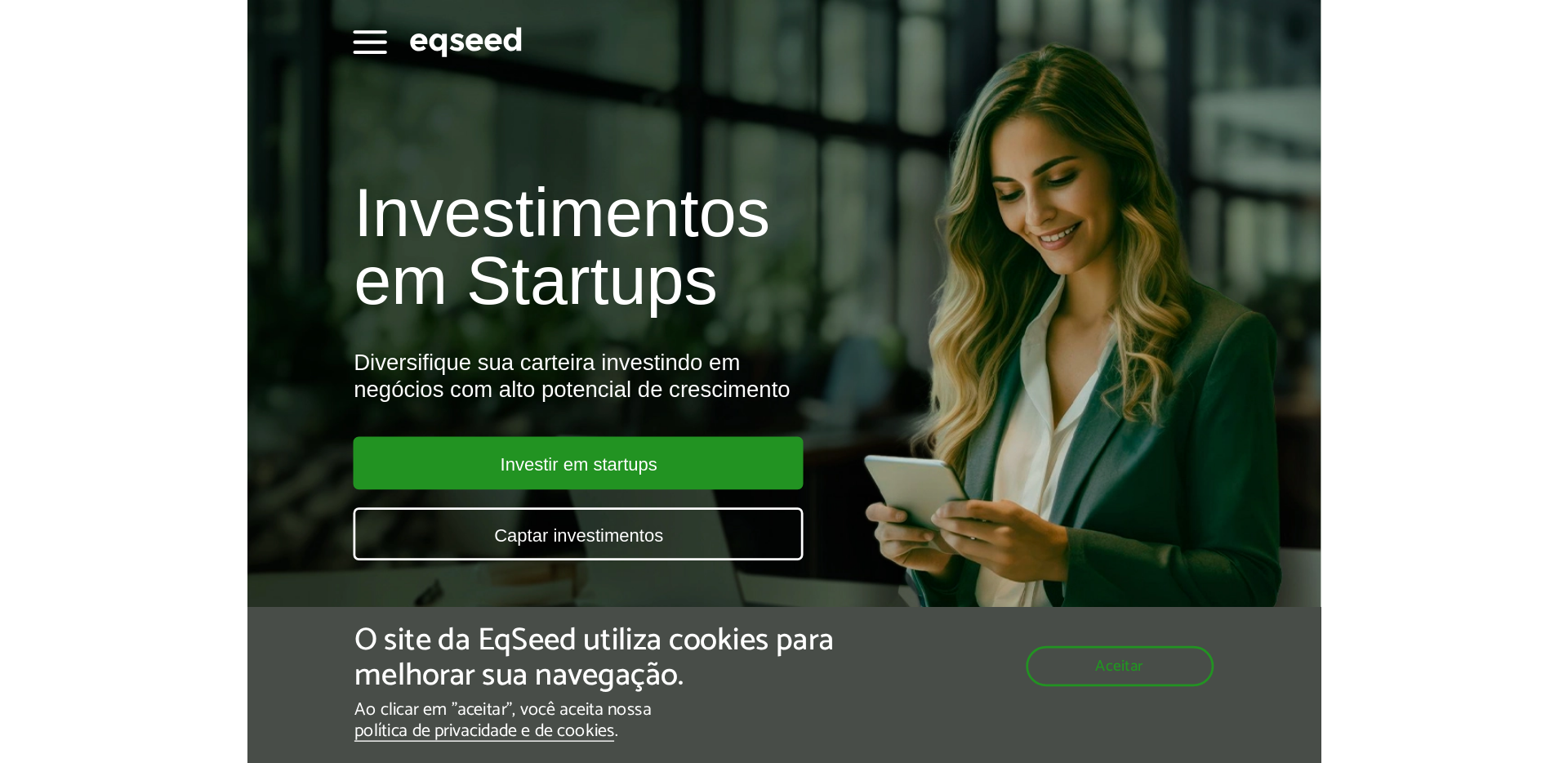 scroll, scrollTop: 0, scrollLeft: 0, axis: both 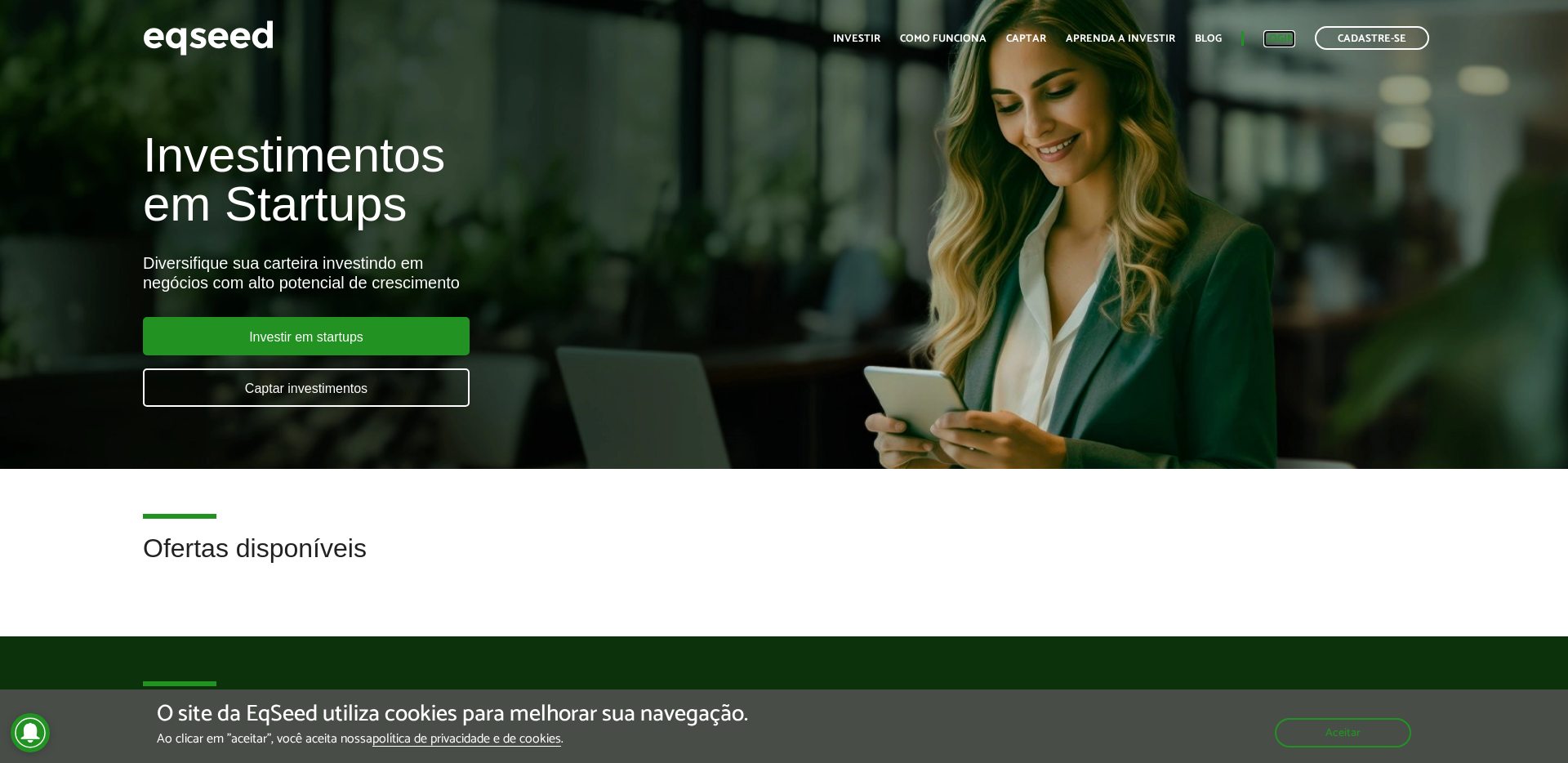 click on "Login" at bounding box center [1279, 38] 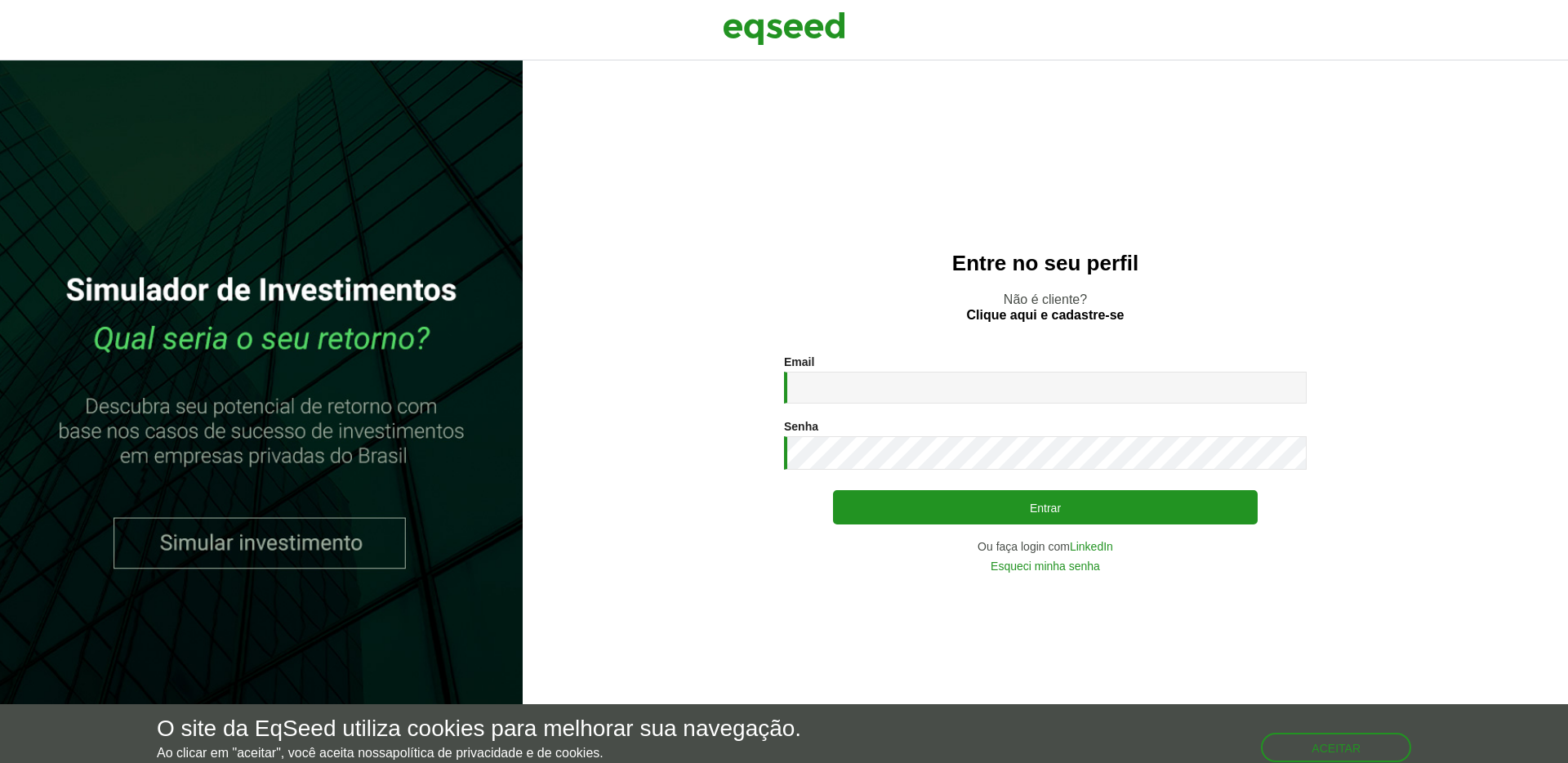 scroll, scrollTop: 0, scrollLeft: 0, axis: both 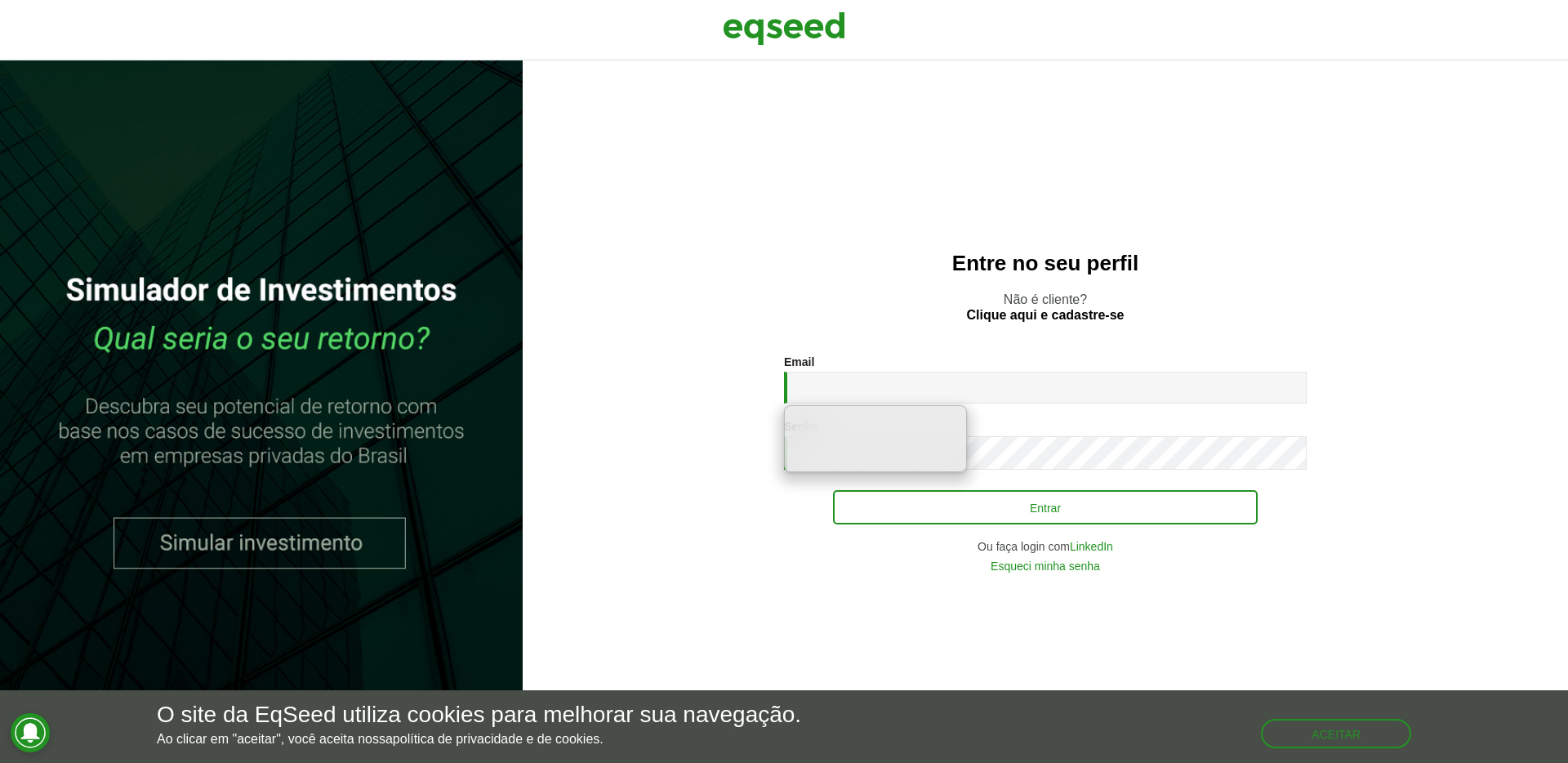 type on "**********" 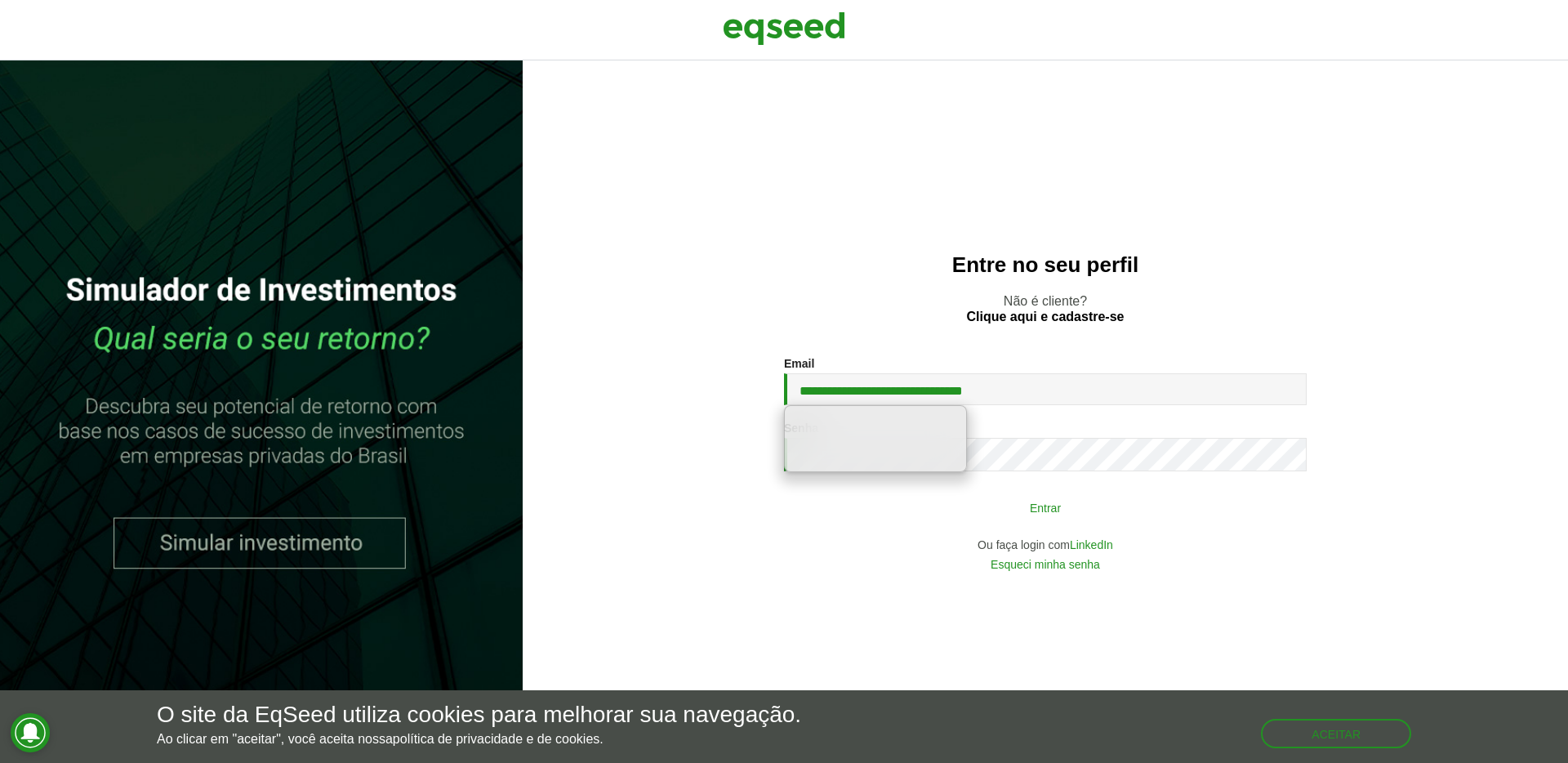 click on "Entrar" at bounding box center (1045, 507) 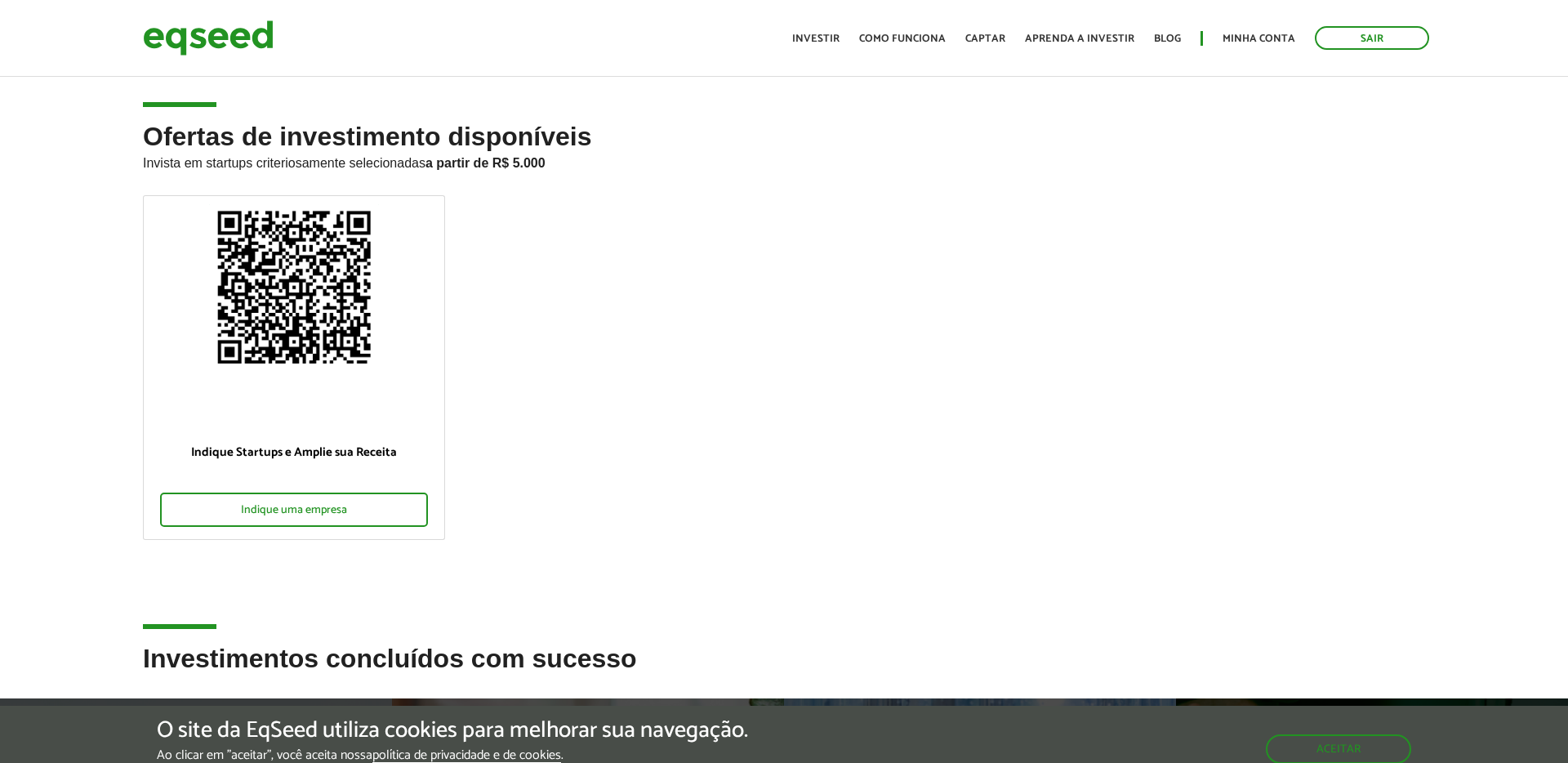 scroll, scrollTop: 0, scrollLeft: 0, axis: both 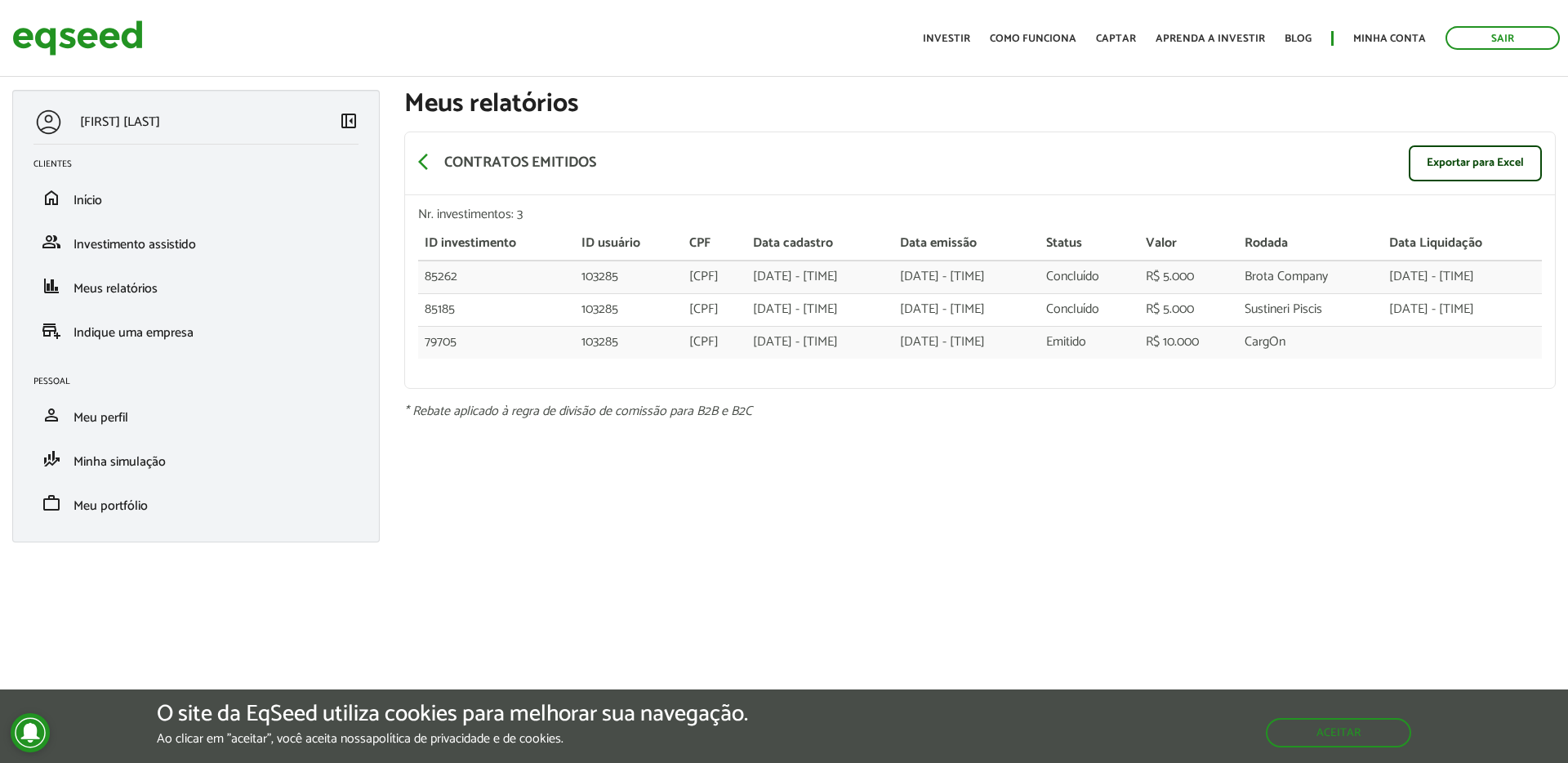 click on "[FIRST] [LAST]" at bounding box center (186, 122) 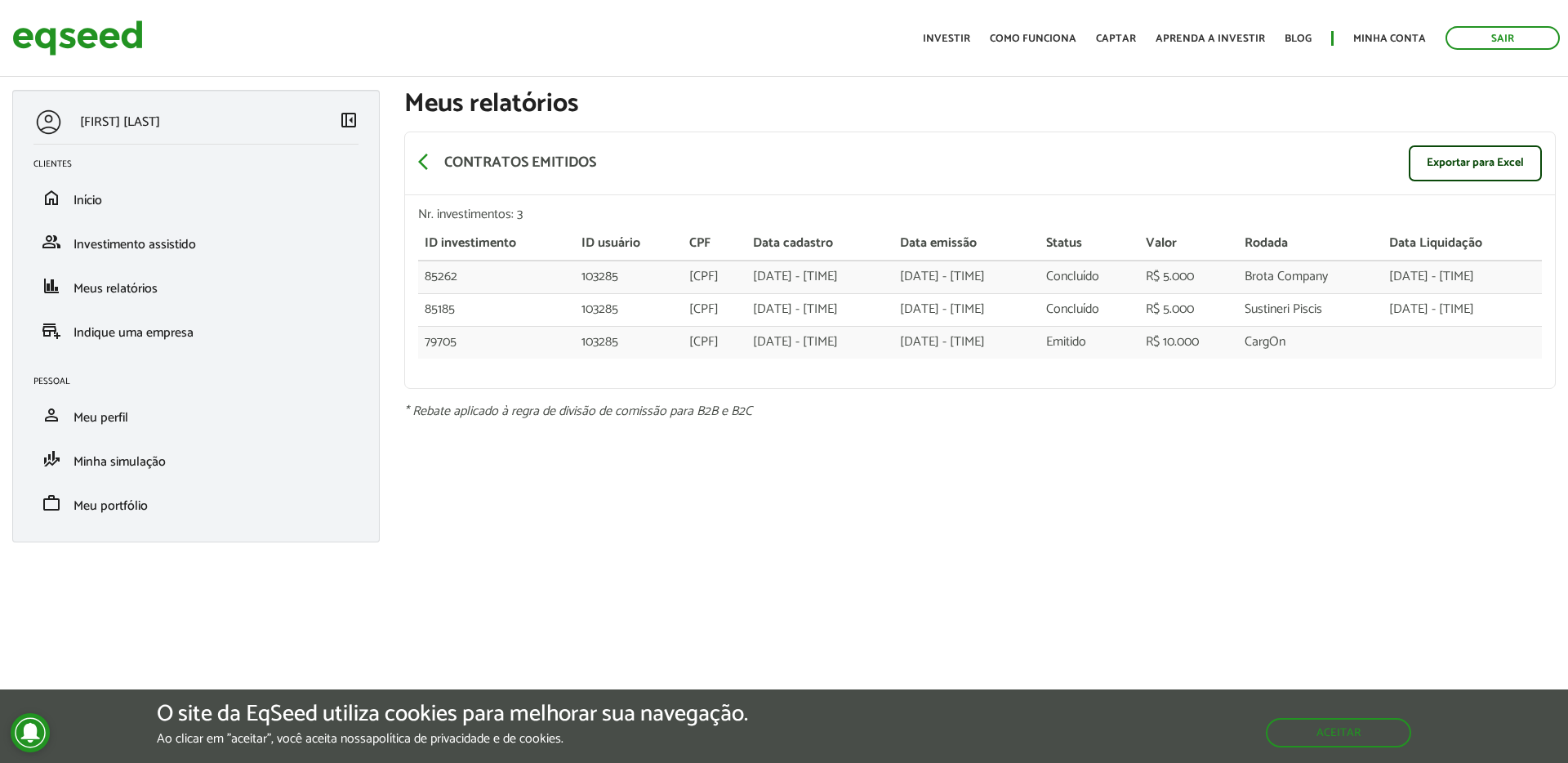 click on "left_panel_close" at bounding box center (349, 120) 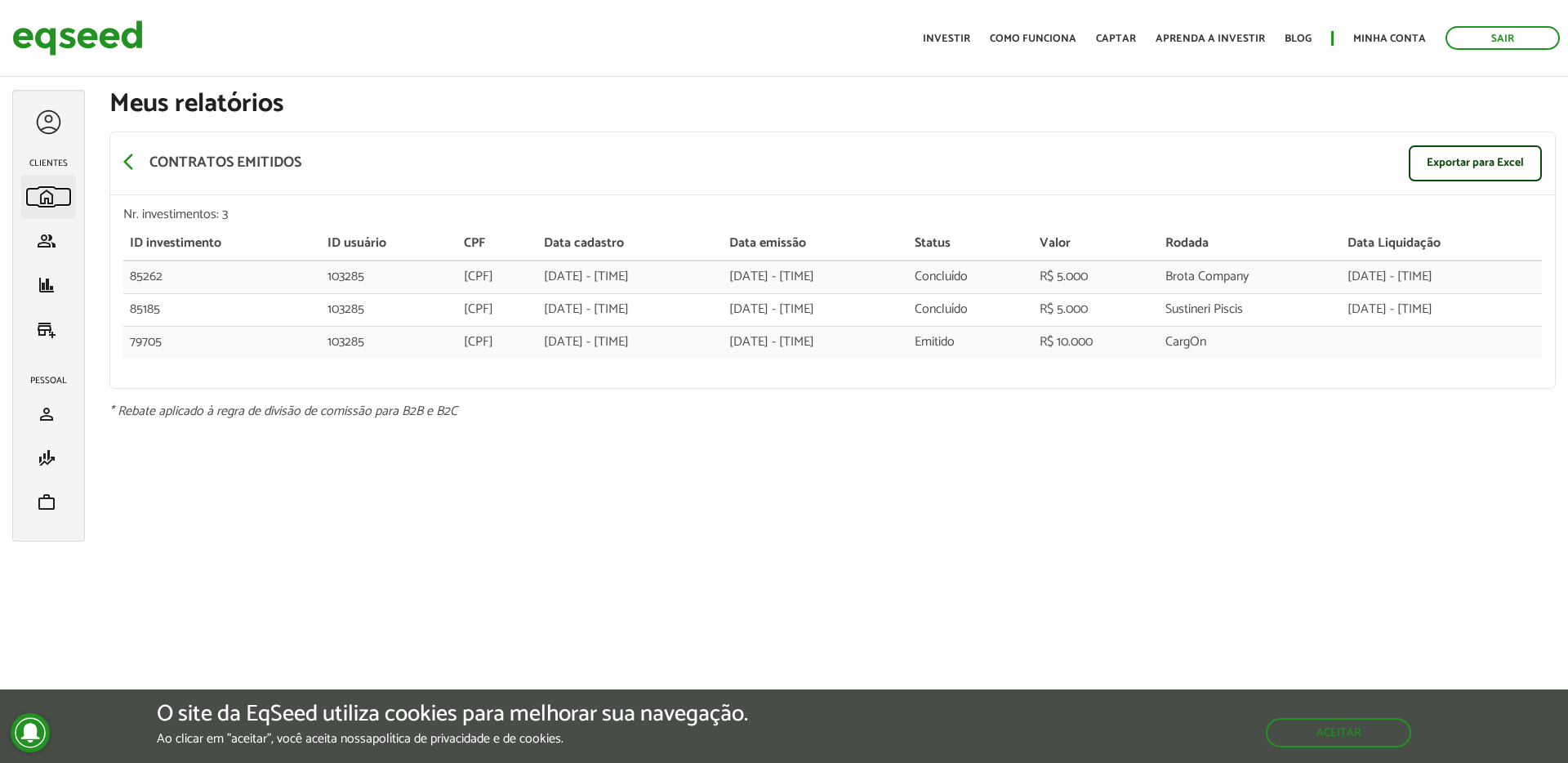 click on "home" at bounding box center [47, 197] 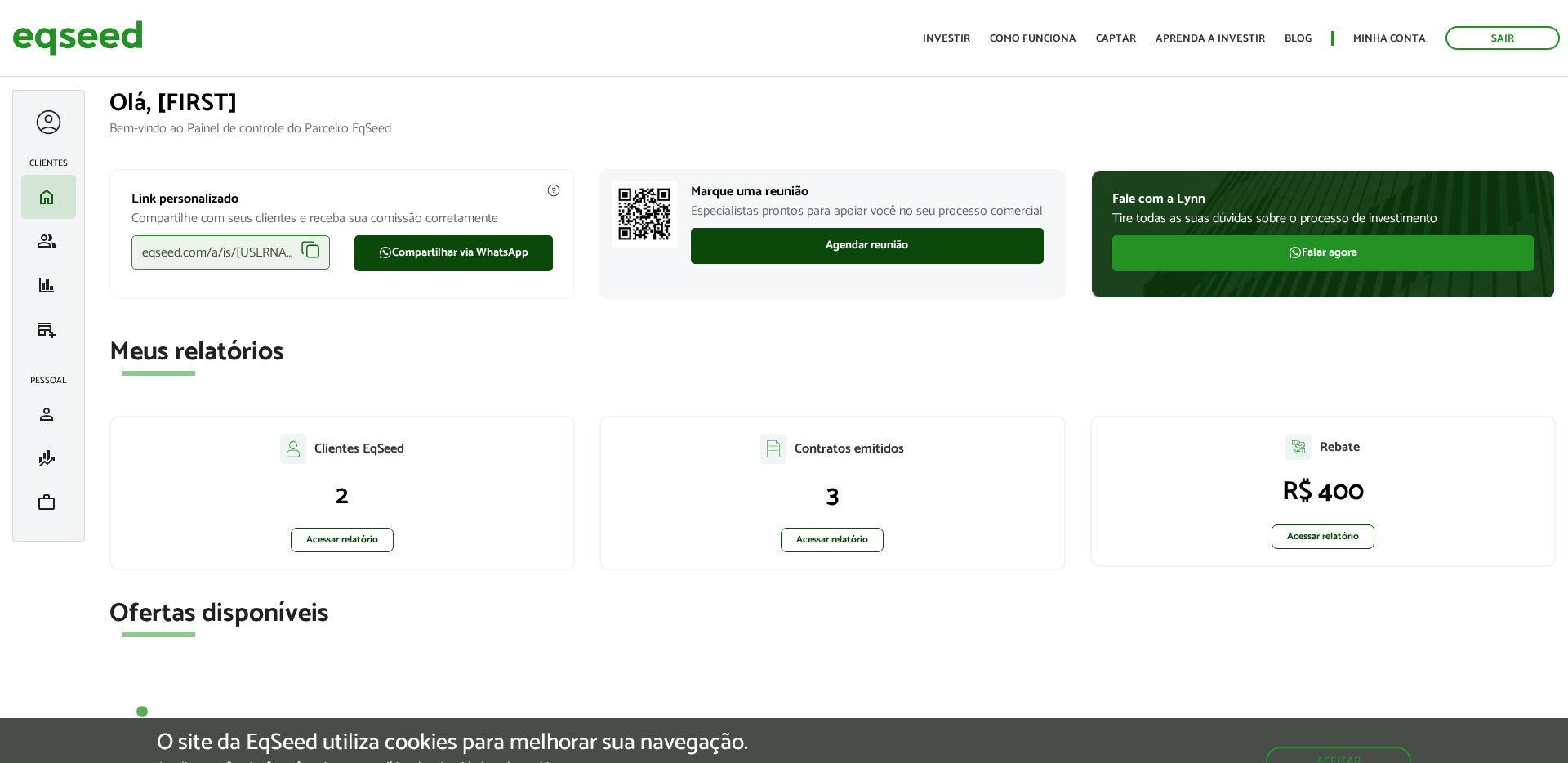 scroll, scrollTop: 0, scrollLeft: 0, axis: both 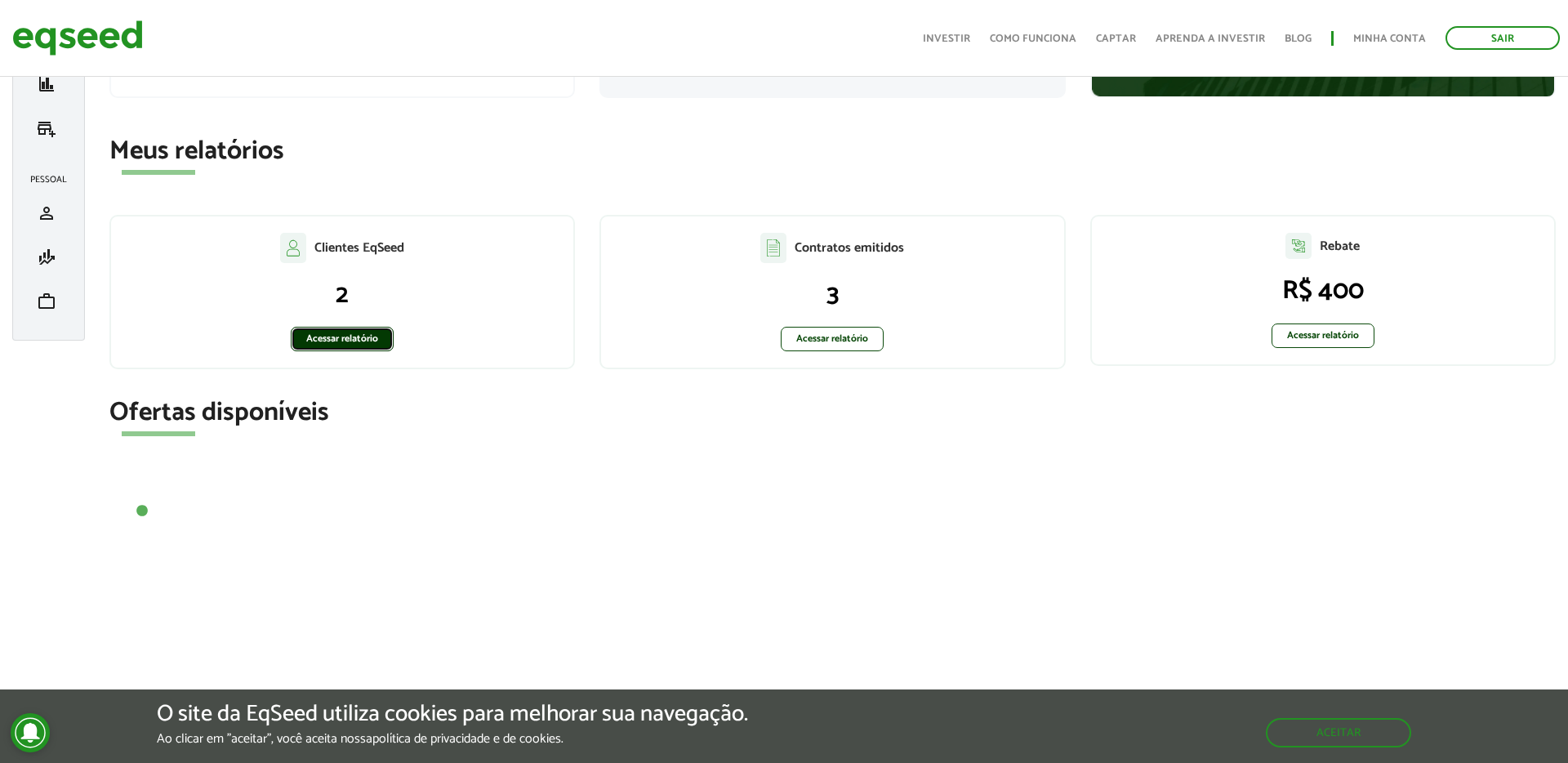 click on "Acessar relatório" at bounding box center (342, 339) 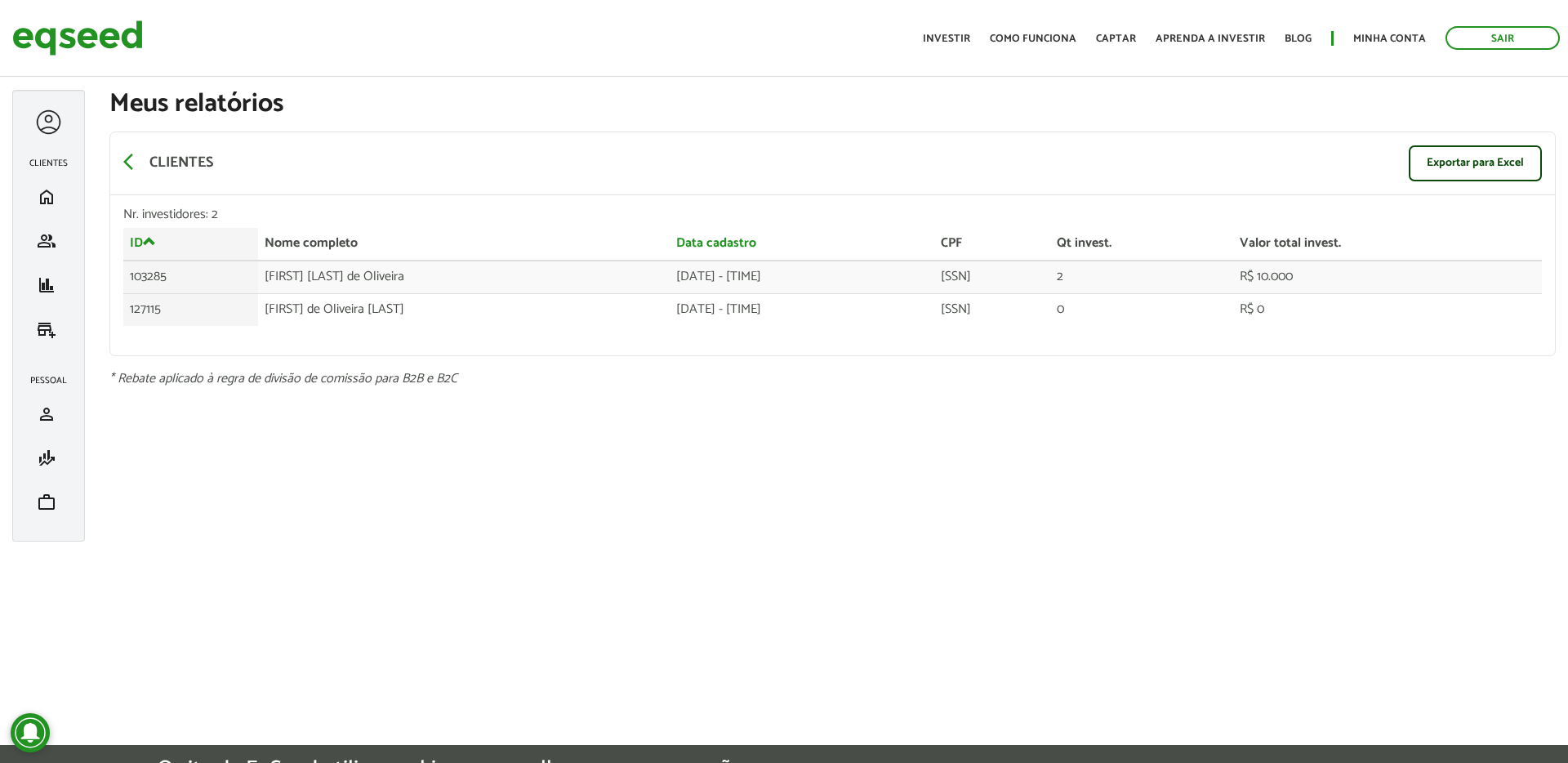 scroll, scrollTop: 0, scrollLeft: 0, axis: both 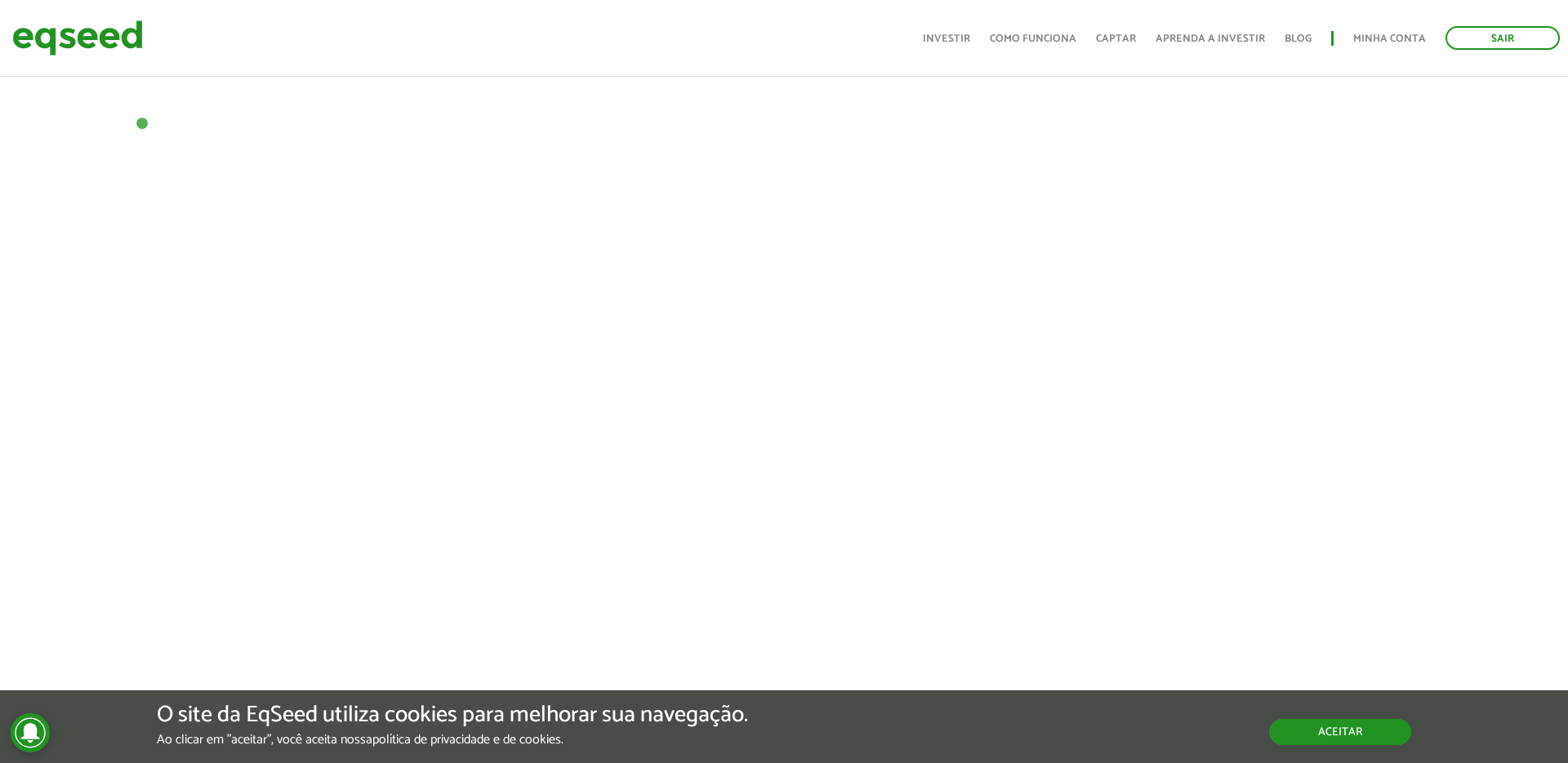 click on "Aceitar" at bounding box center (1340, 732) 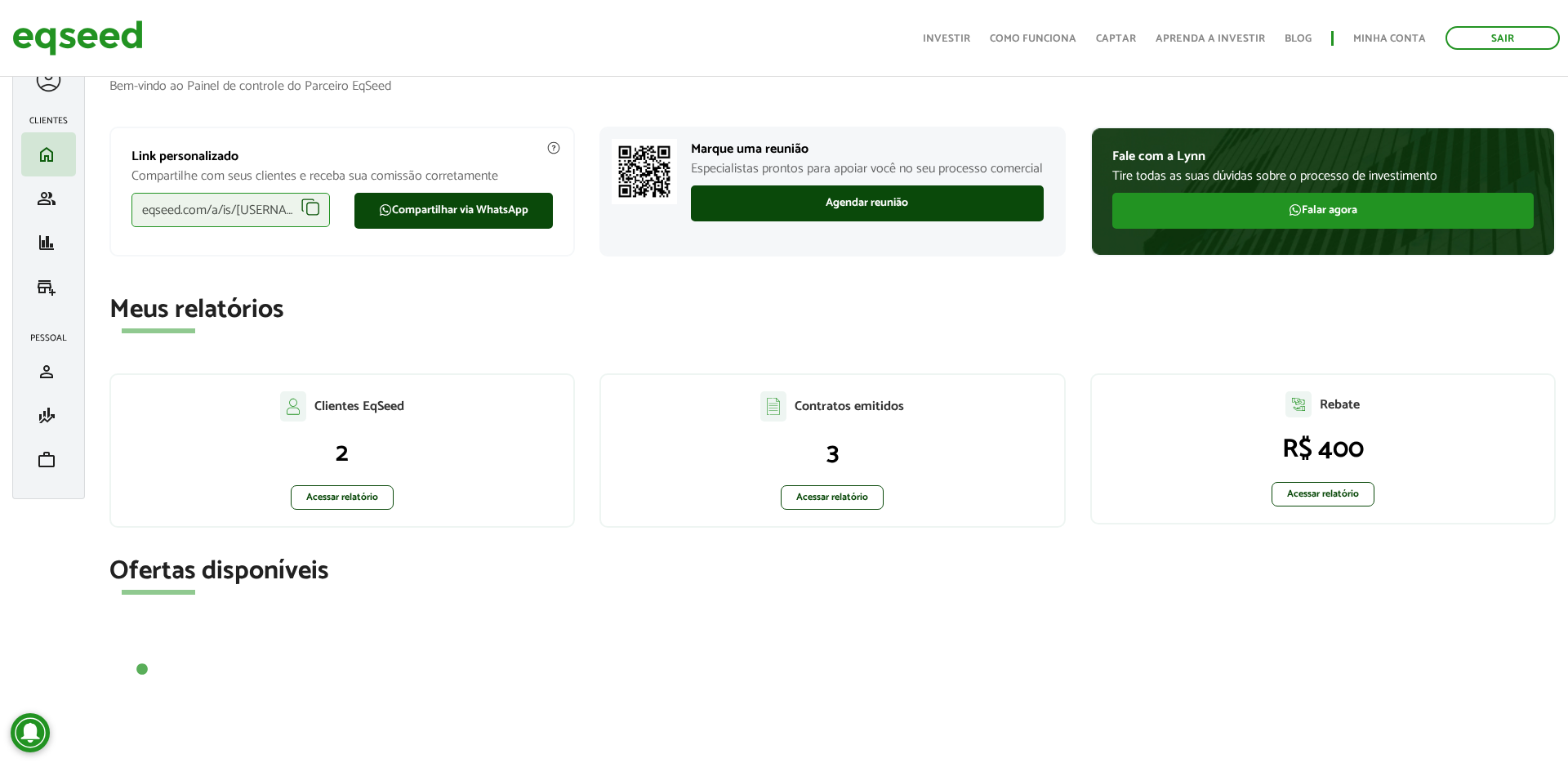scroll, scrollTop: 0, scrollLeft: 0, axis: both 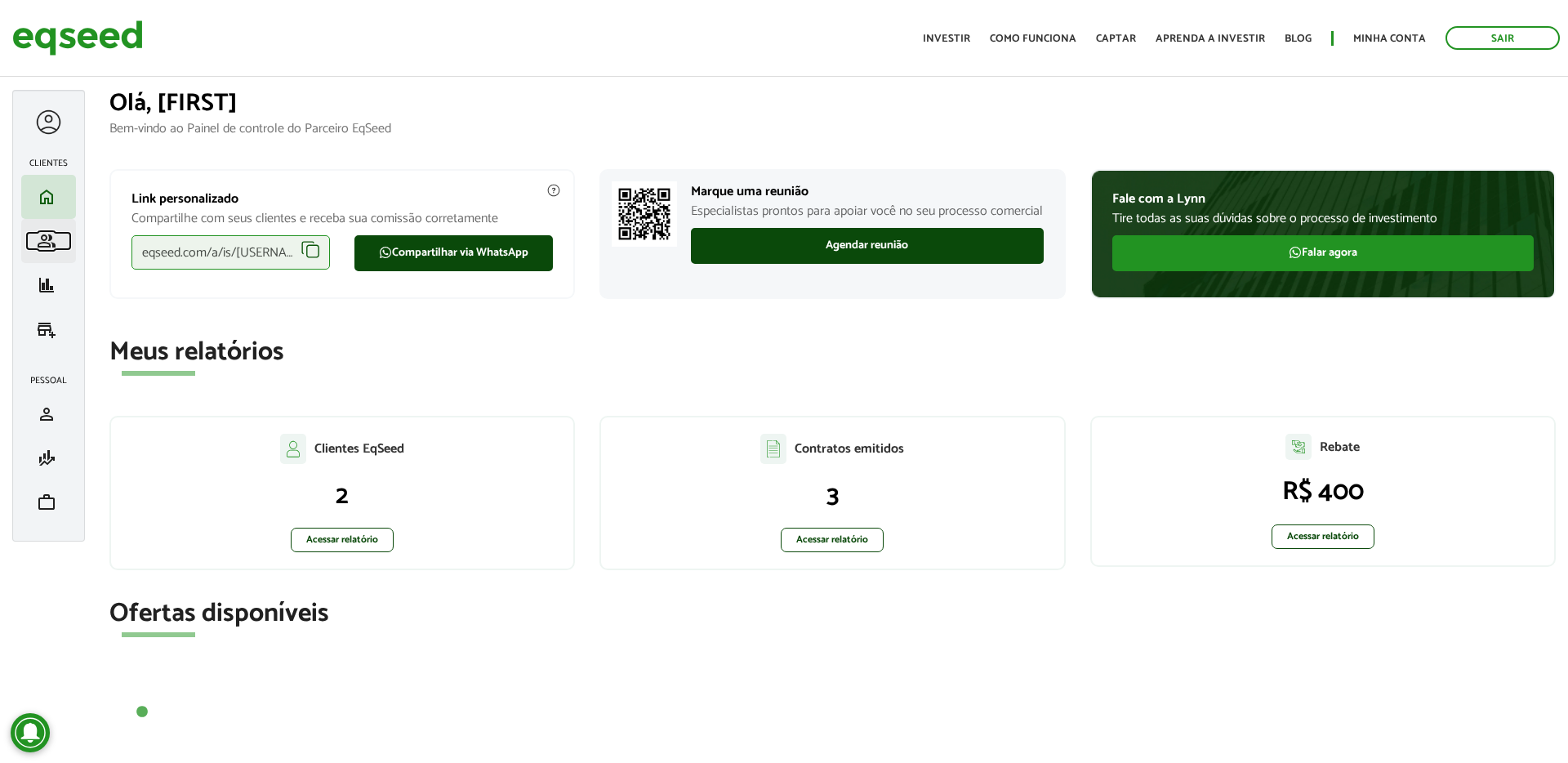 click on "group Investimento assistido" at bounding box center [48, 241] 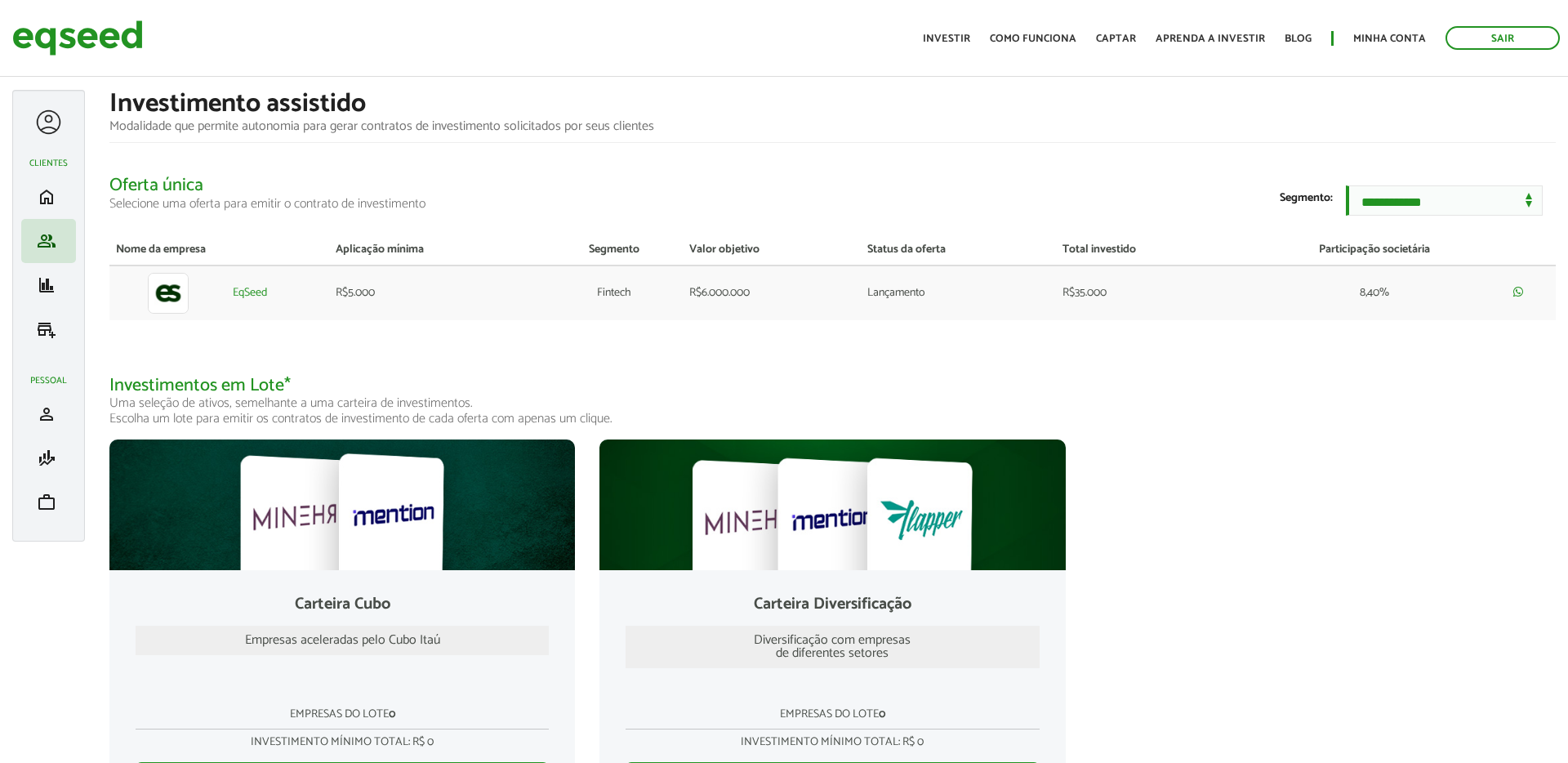 scroll, scrollTop: 38, scrollLeft: 0, axis: vertical 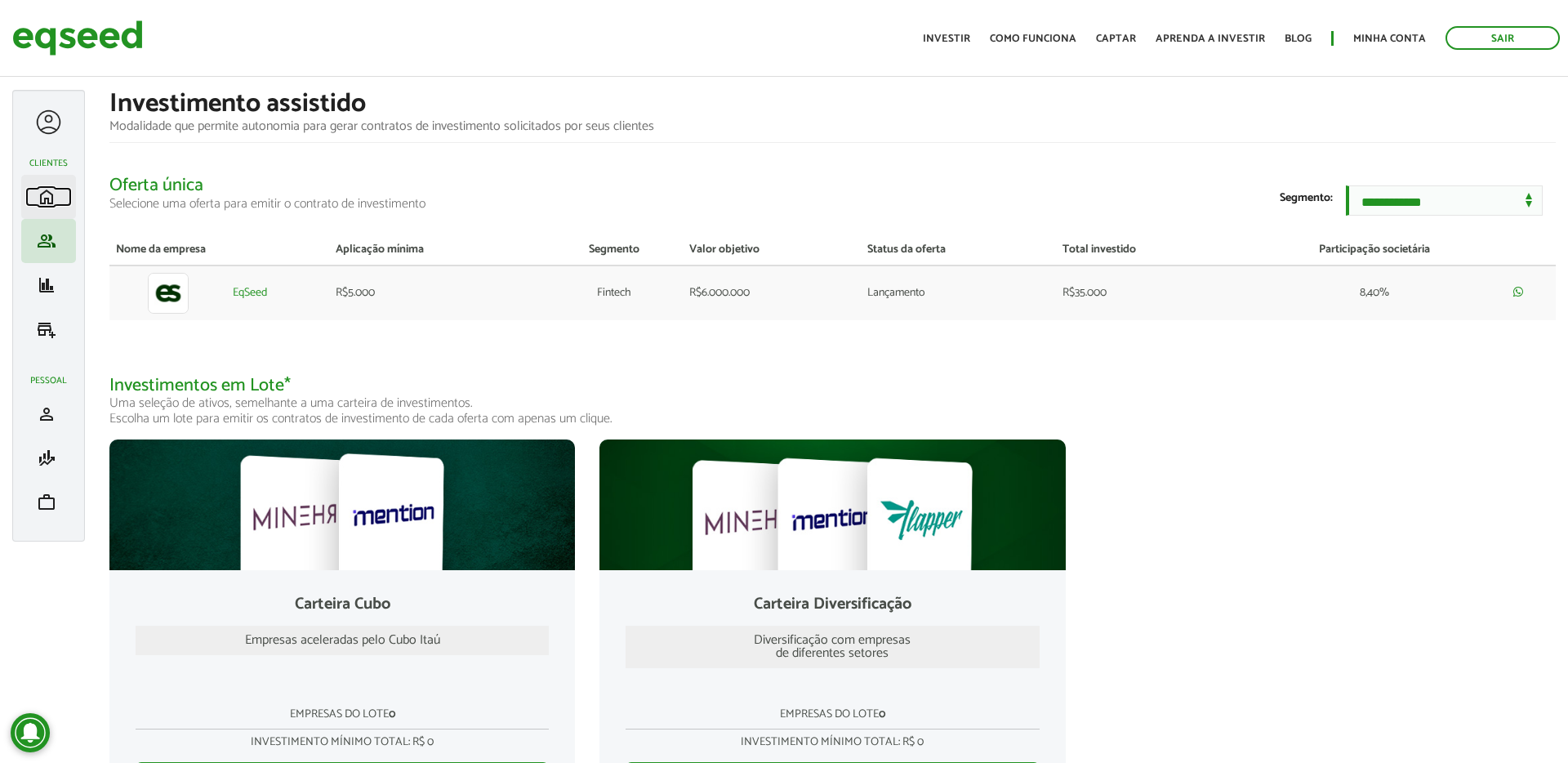 click on "home Início" at bounding box center [48, 197] 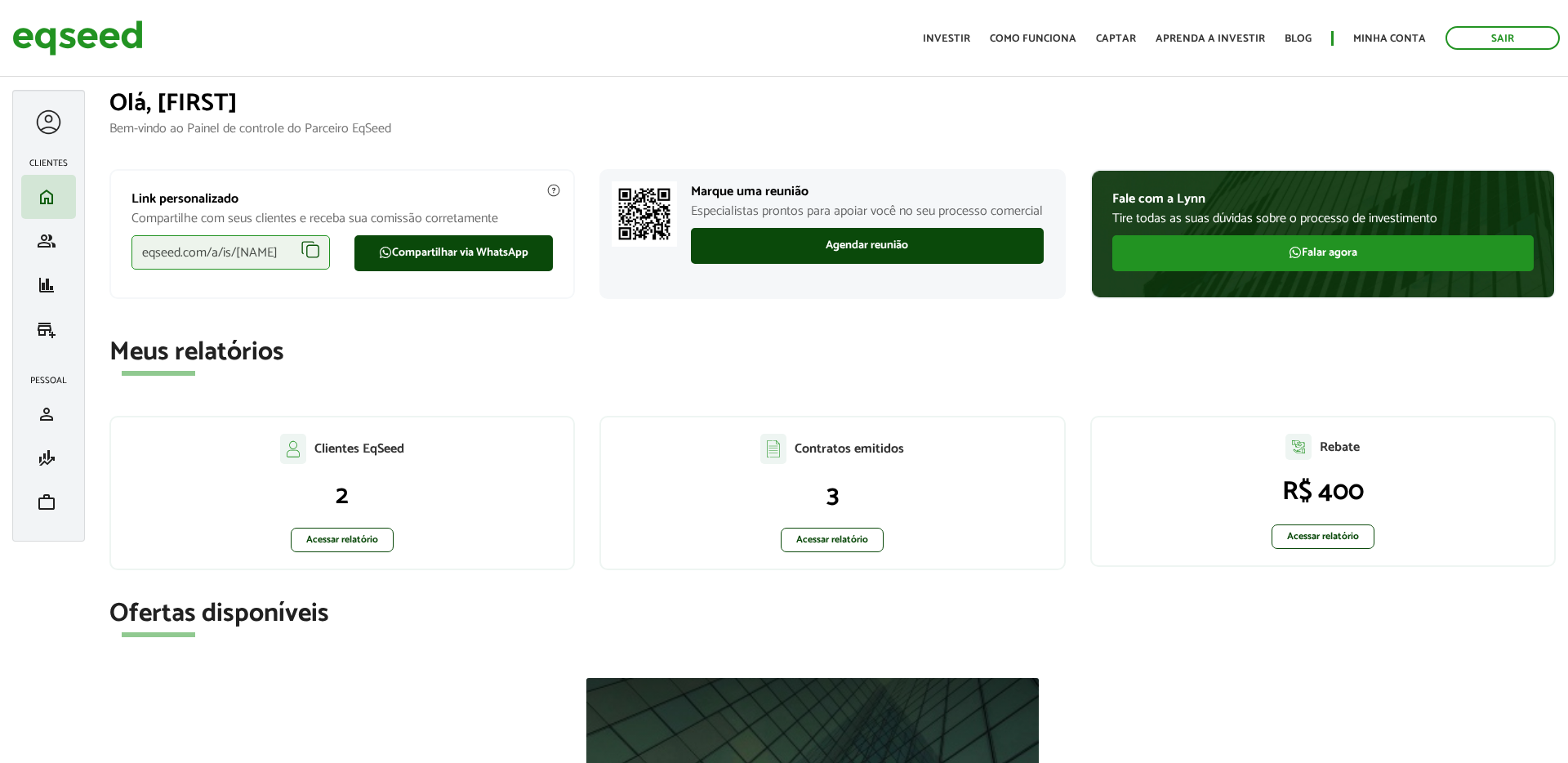 scroll, scrollTop: 0, scrollLeft: 0, axis: both 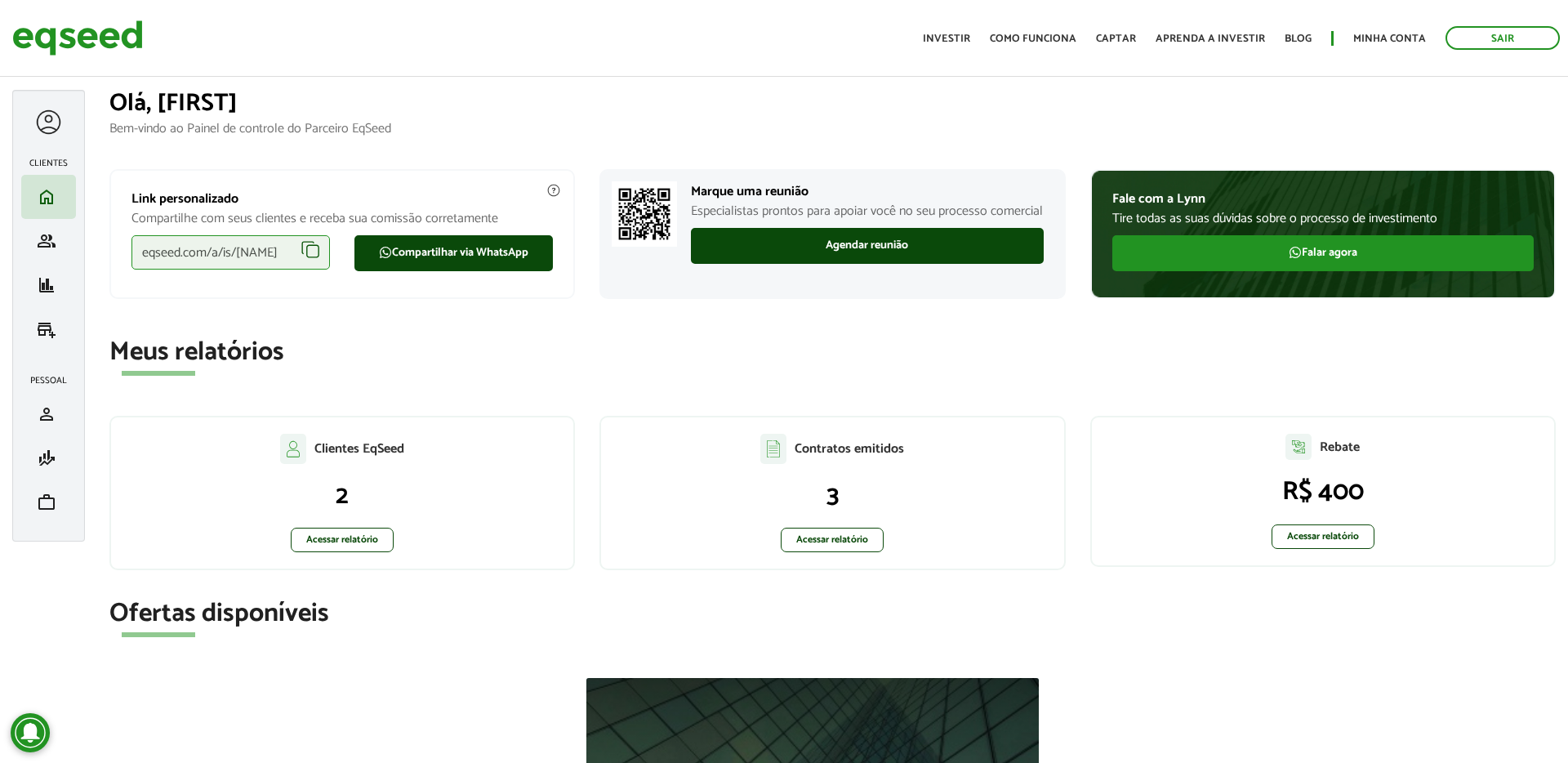click on "Lucas de Oliveira Carvalho
left_panel_close
Clientes
home Início
group Investimento assistido
finance Meus relatórios
add_business Indique uma empresa
Pessoal
person Meu perfil
finance_mode Minha simulação
work Meu portfólio" at bounding box center (48, 315) 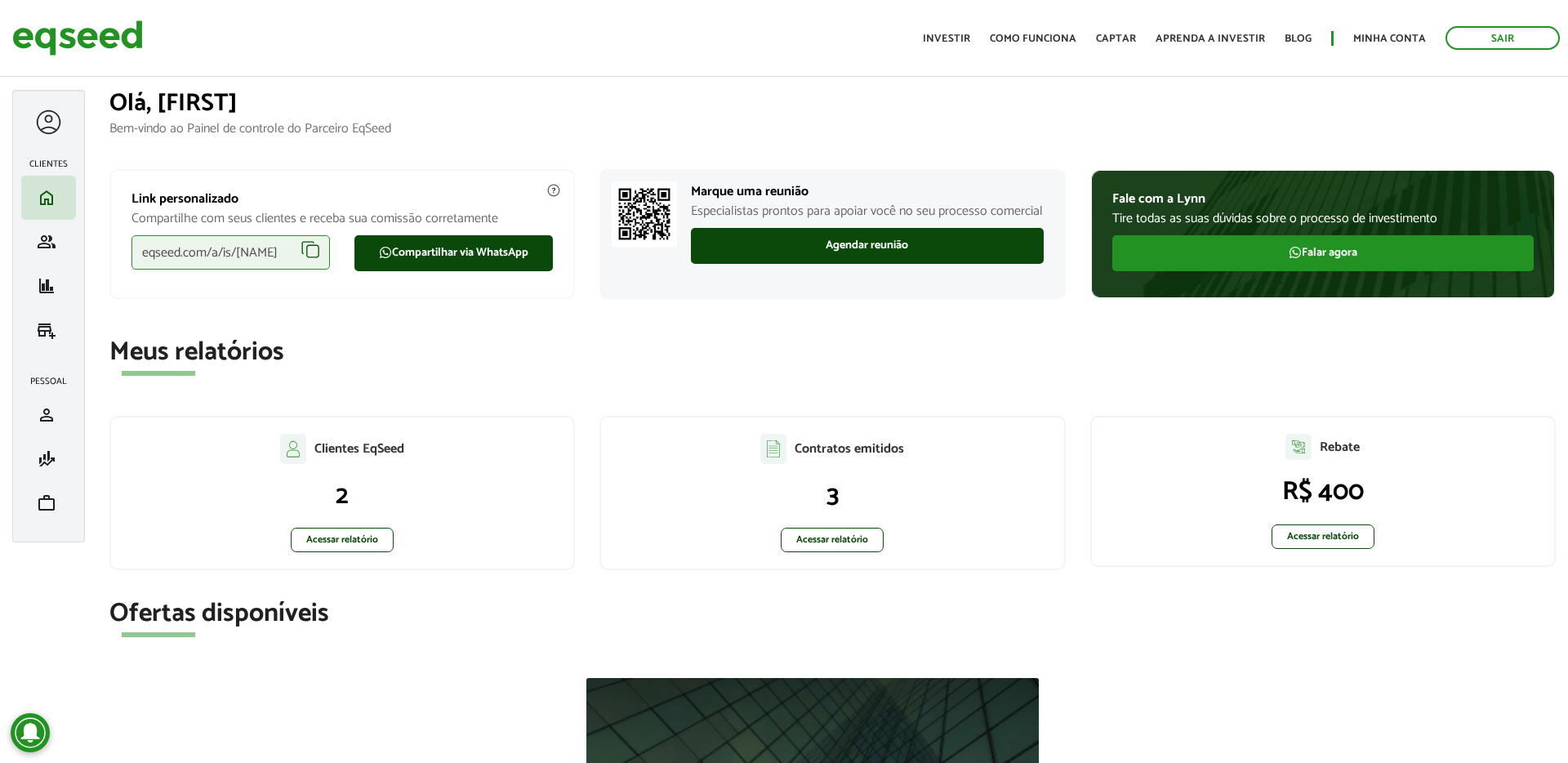 click at bounding box center [48, 122] 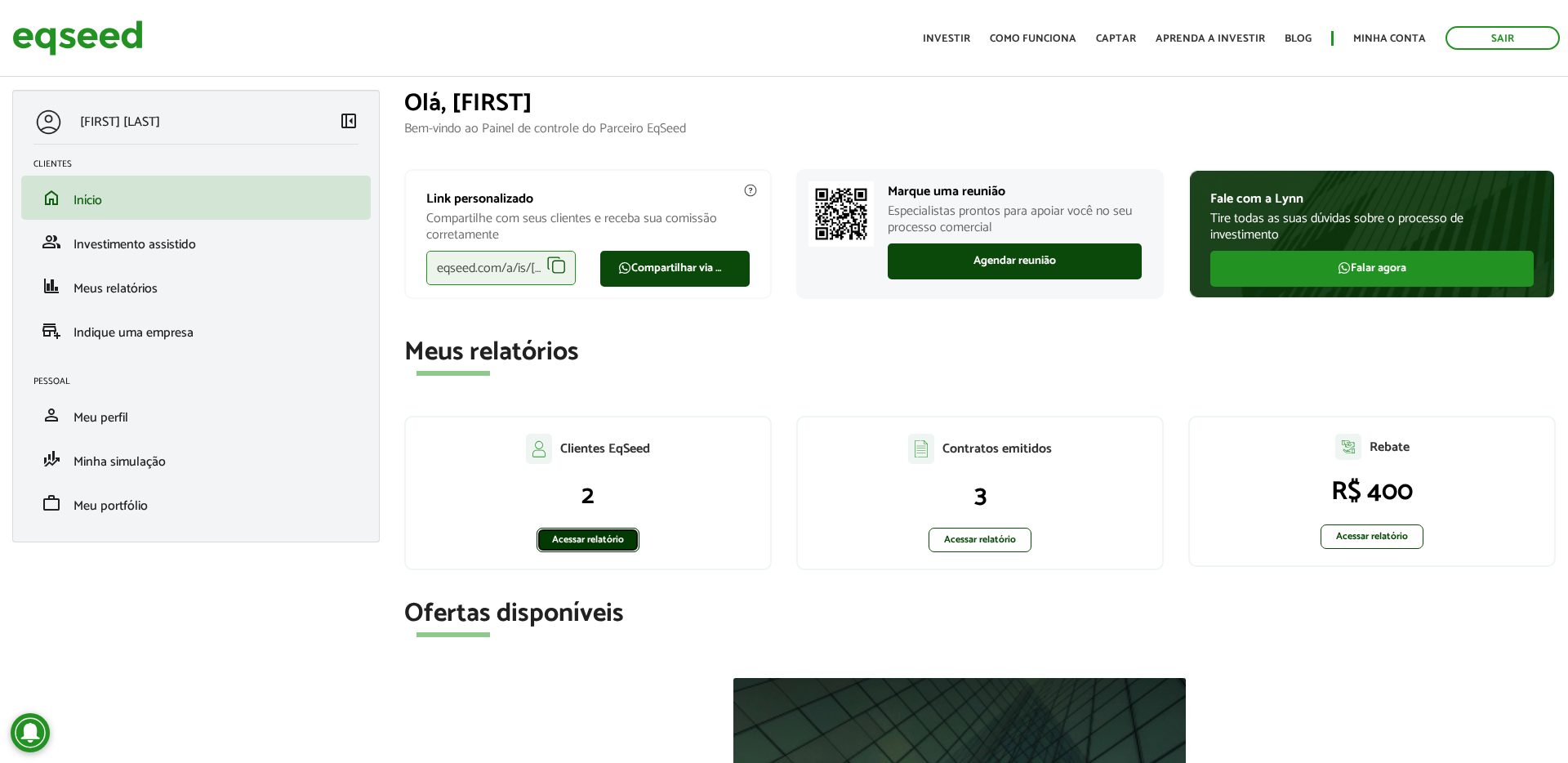 click on "Acessar relatório" at bounding box center (588, 540) 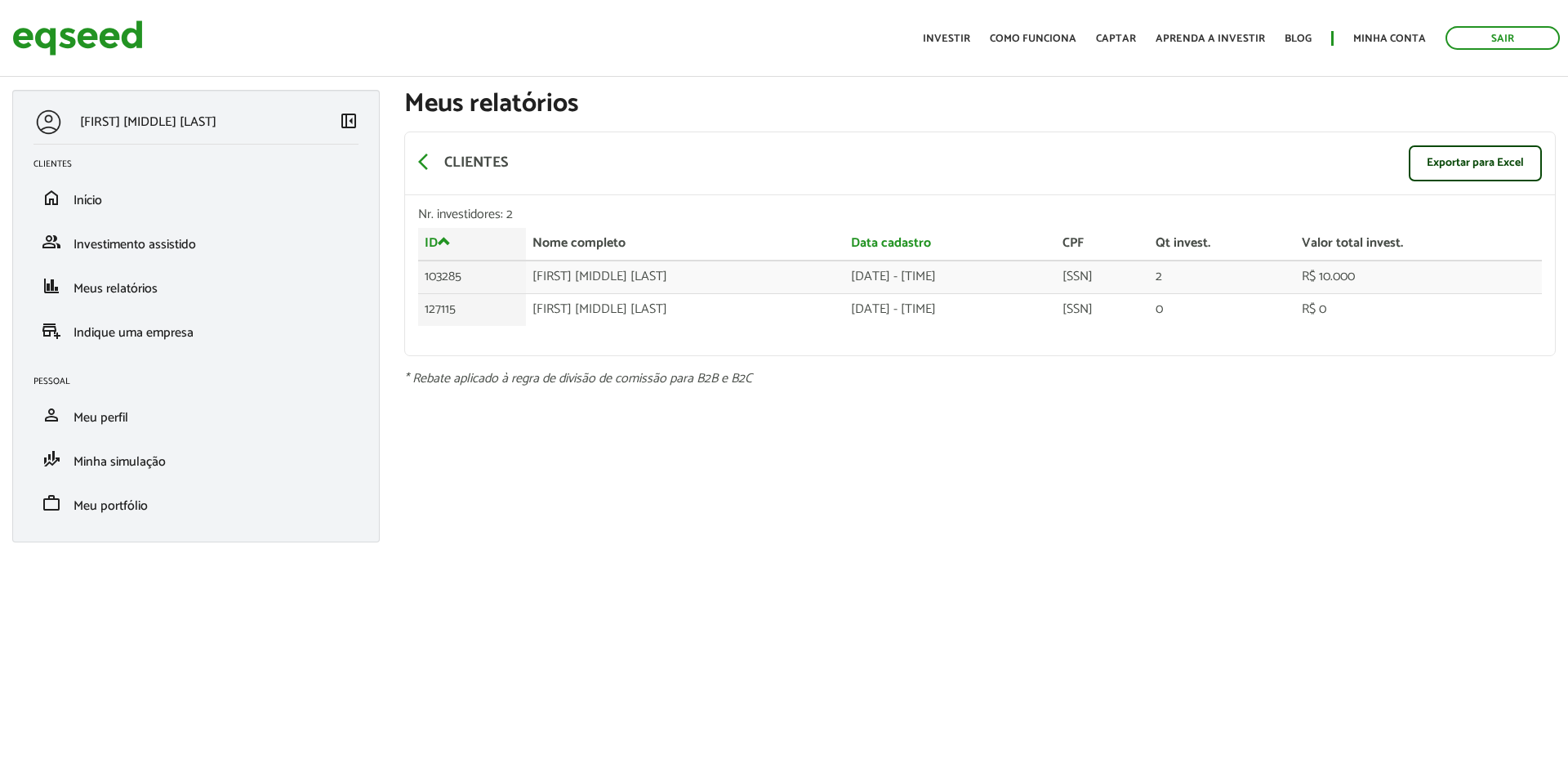 scroll, scrollTop: 0, scrollLeft: 0, axis: both 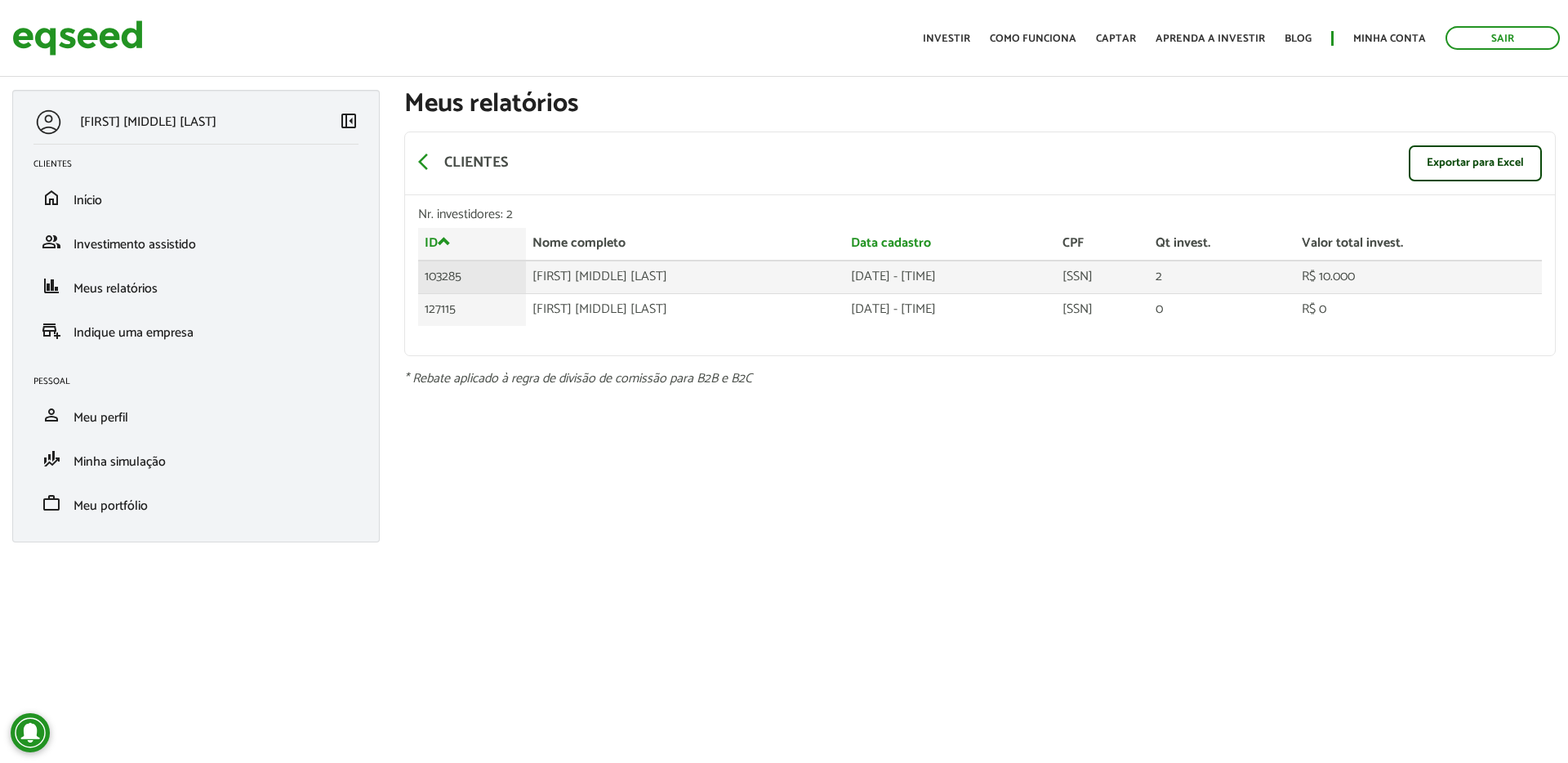 click on "103285" at bounding box center [472, 277] 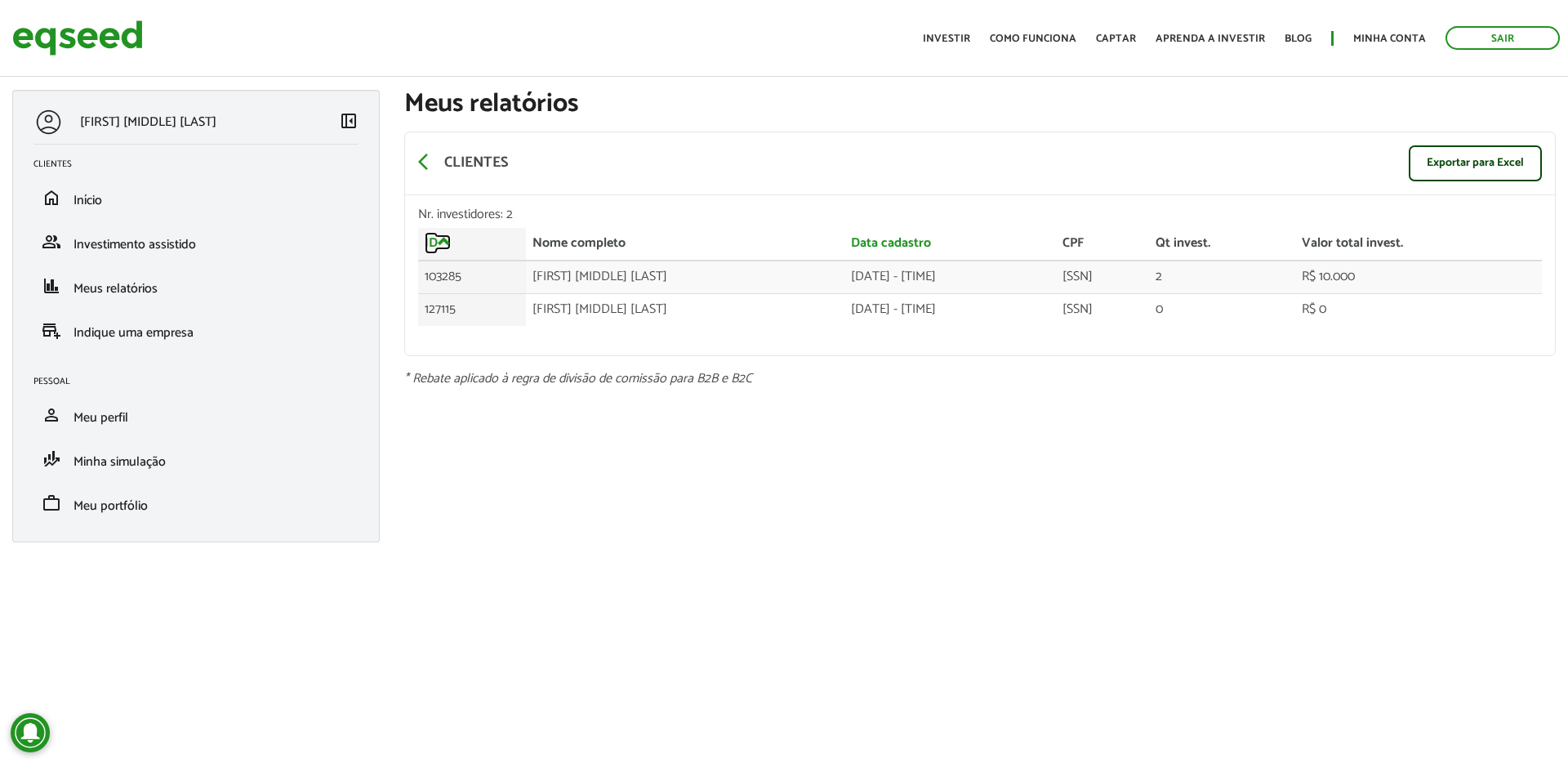 click on "ID" at bounding box center (438, 242) 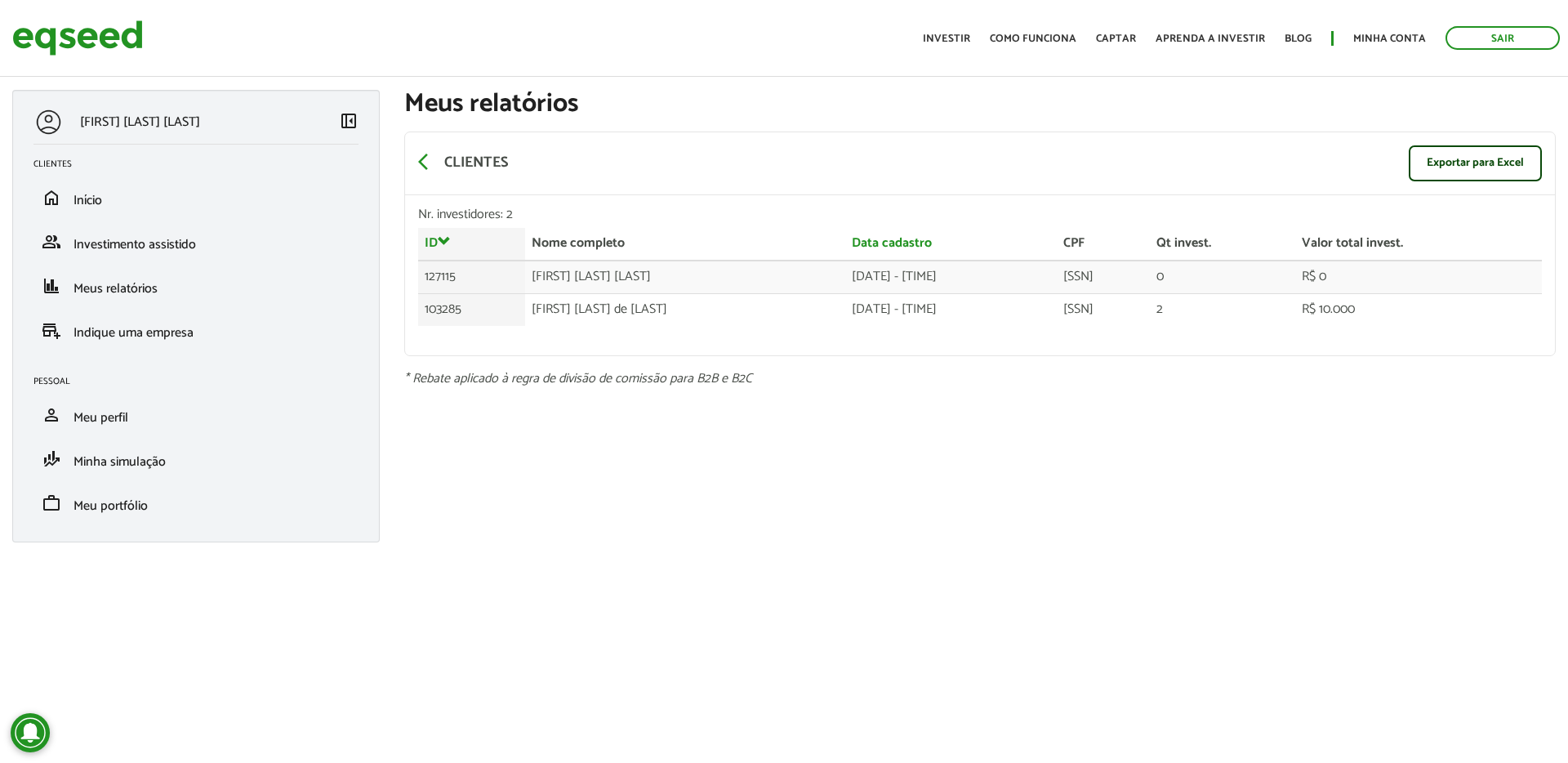 scroll, scrollTop: 0, scrollLeft: 0, axis: both 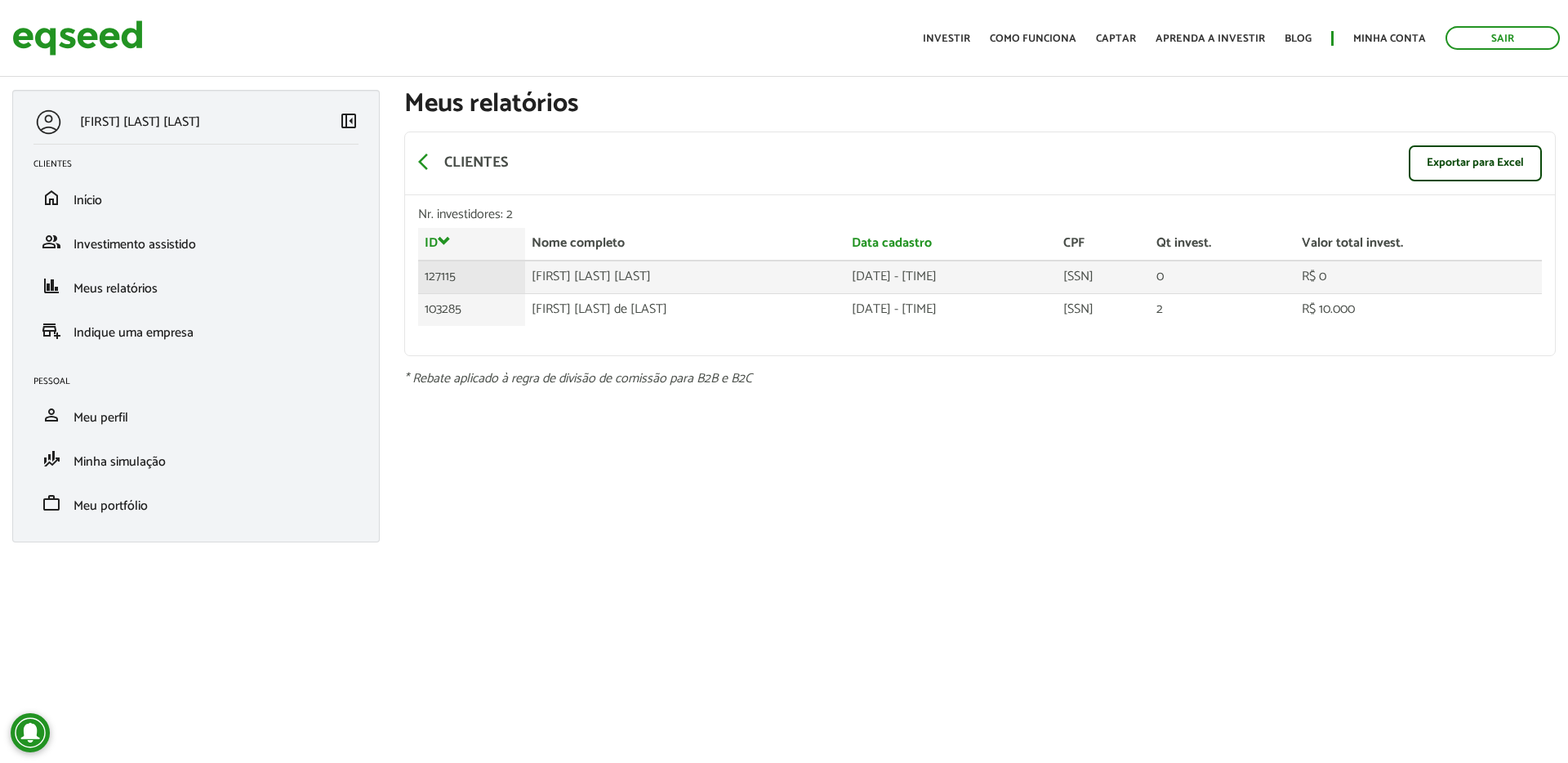 click on "127115" at bounding box center (471, 277) 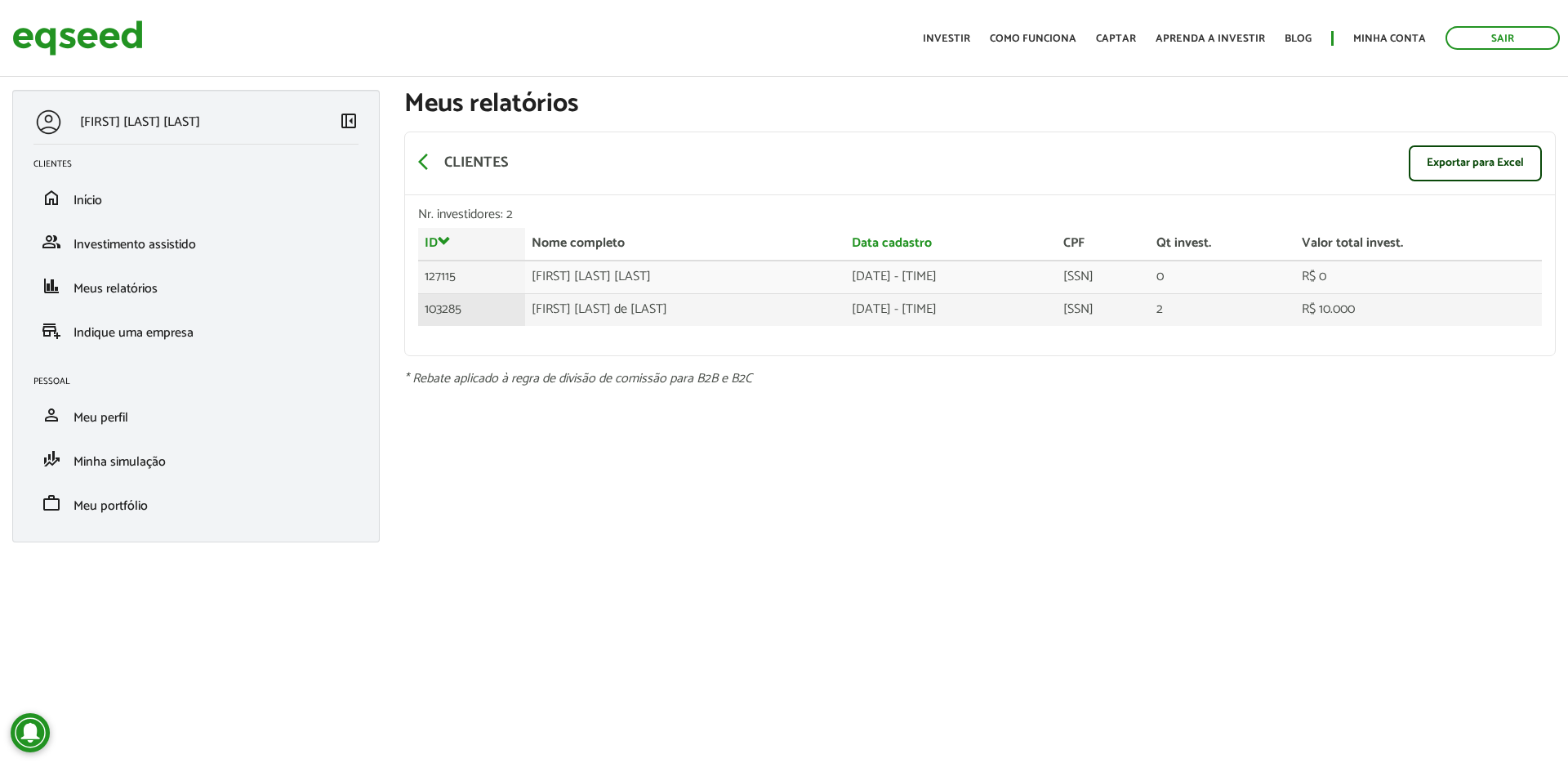 click on "103285" at bounding box center (471, 277) 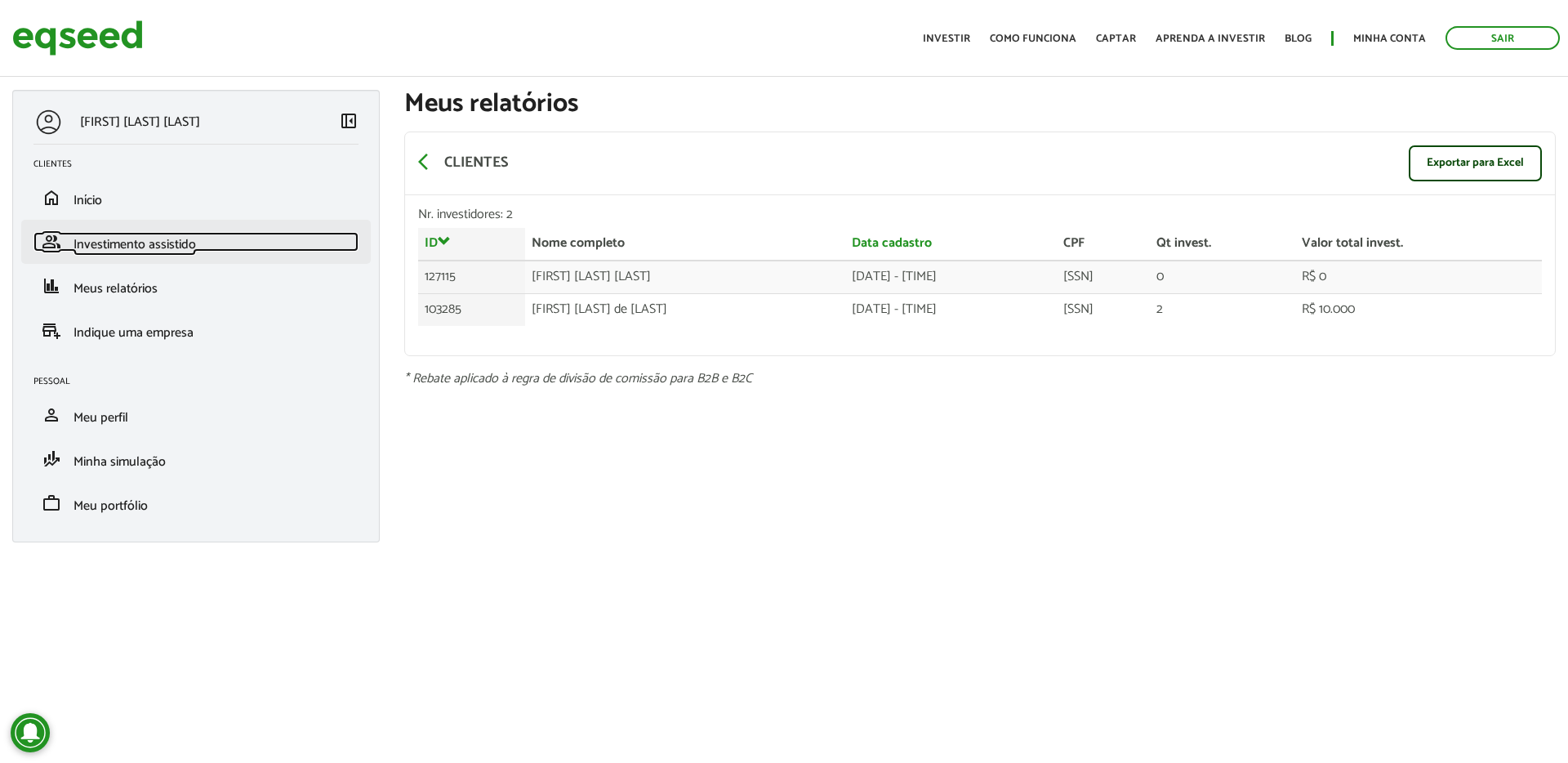 click on "Investimento assistido" at bounding box center (135, 244) 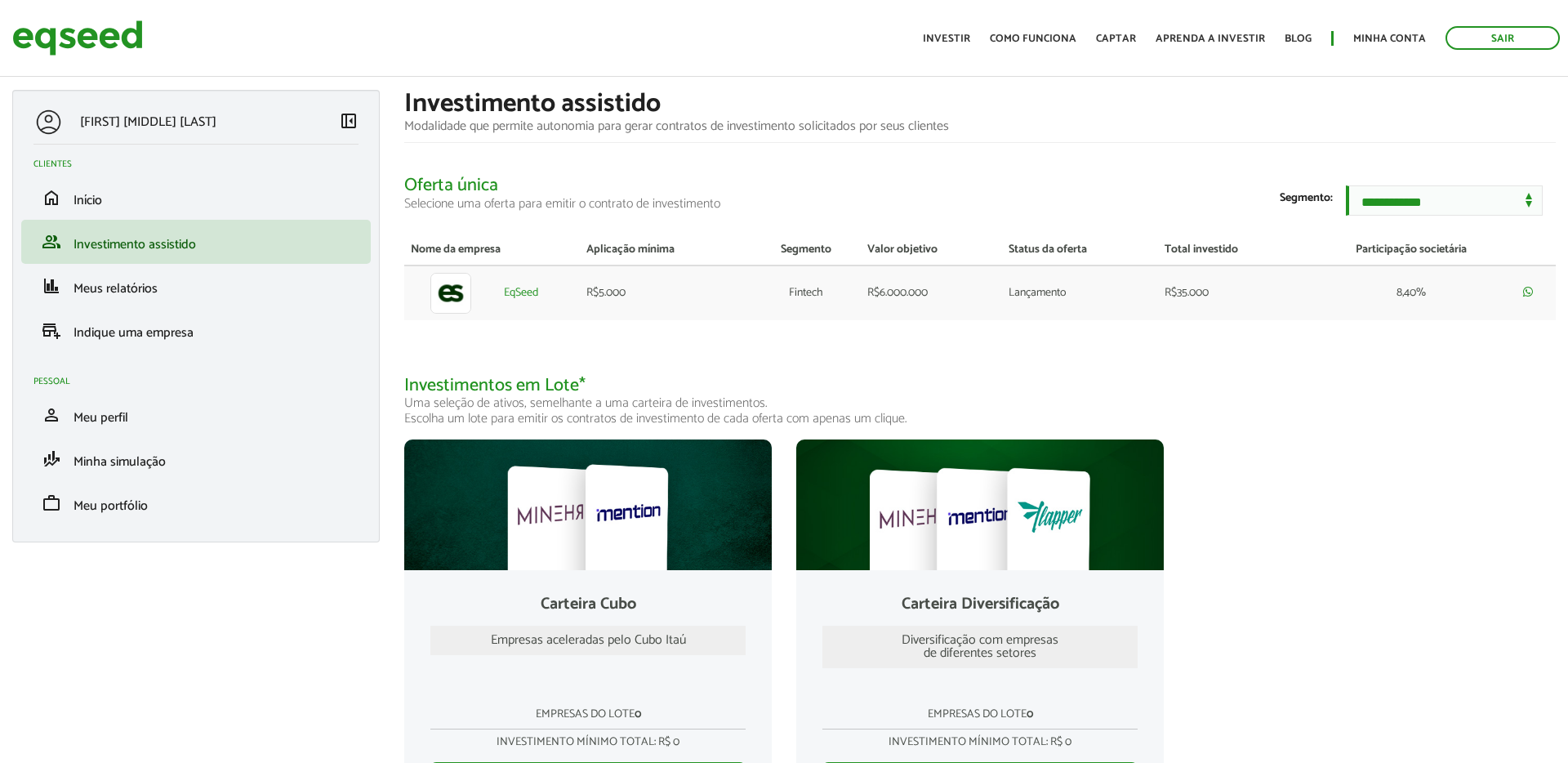 scroll, scrollTop: 0, scrollLeft: 0, axis: both 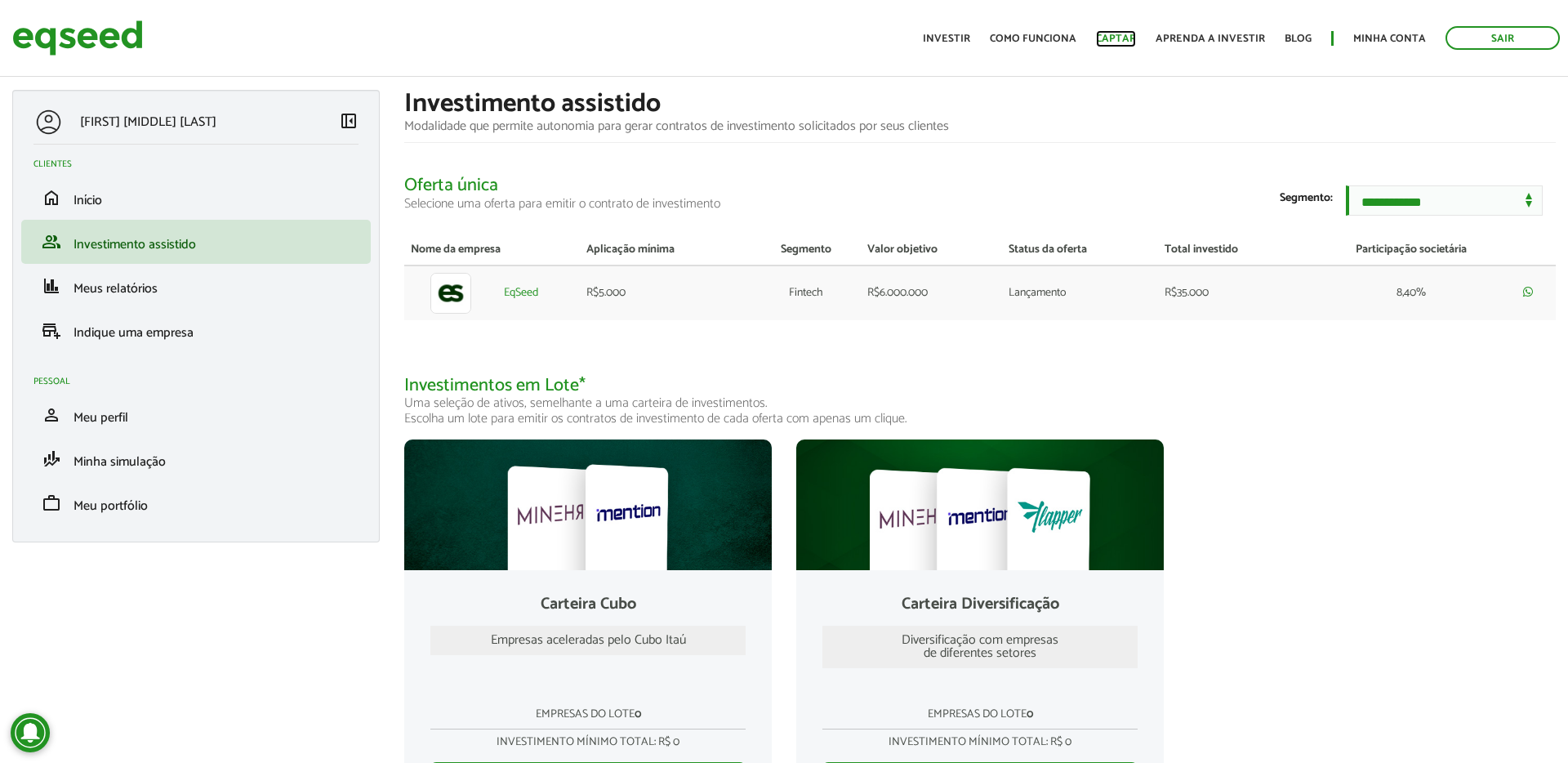 click on "Captar" at bounding box center (1116, 38) 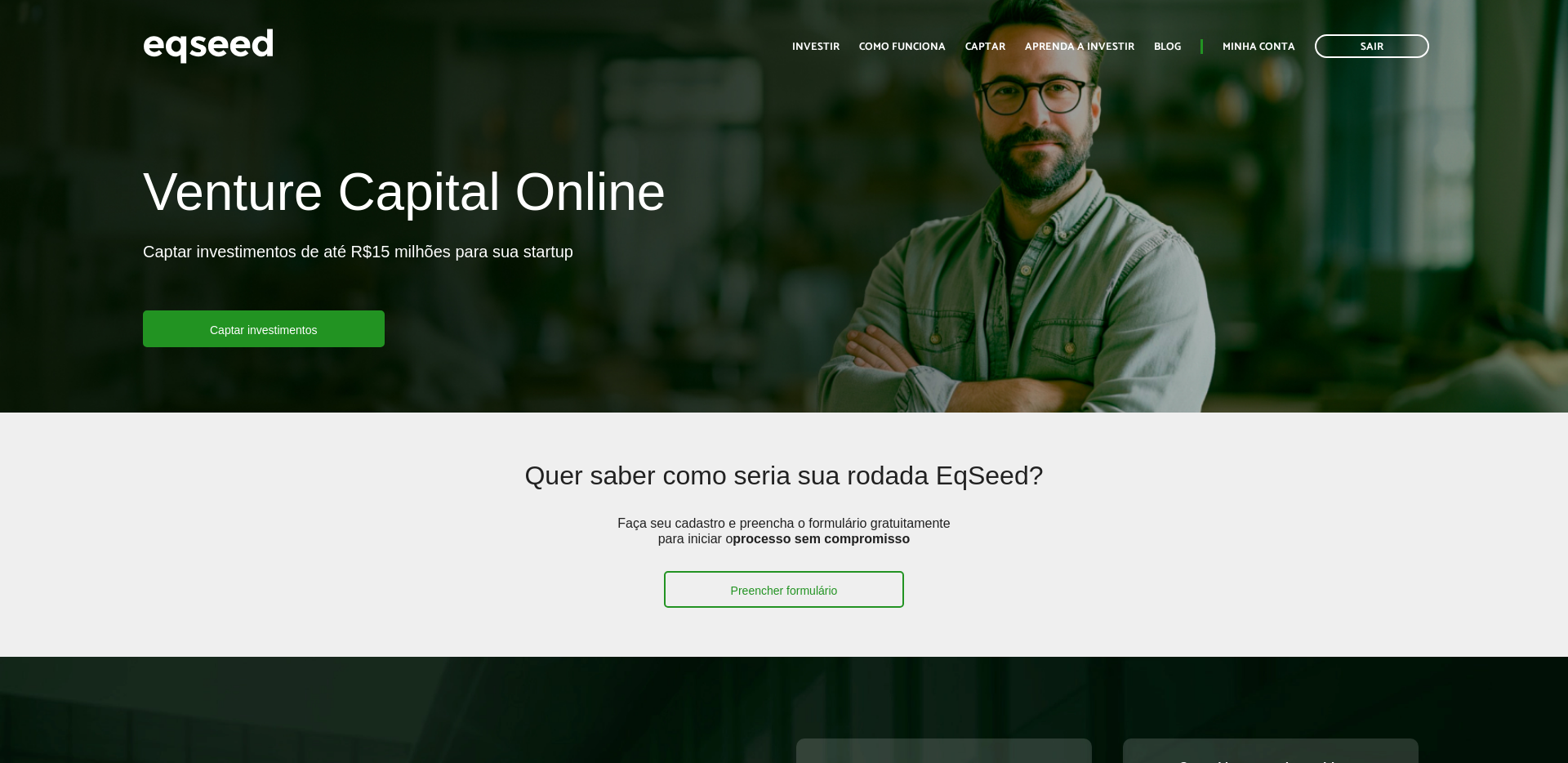 scroll, scrollTop: 31, scrollLeft: 0, axis: vertical 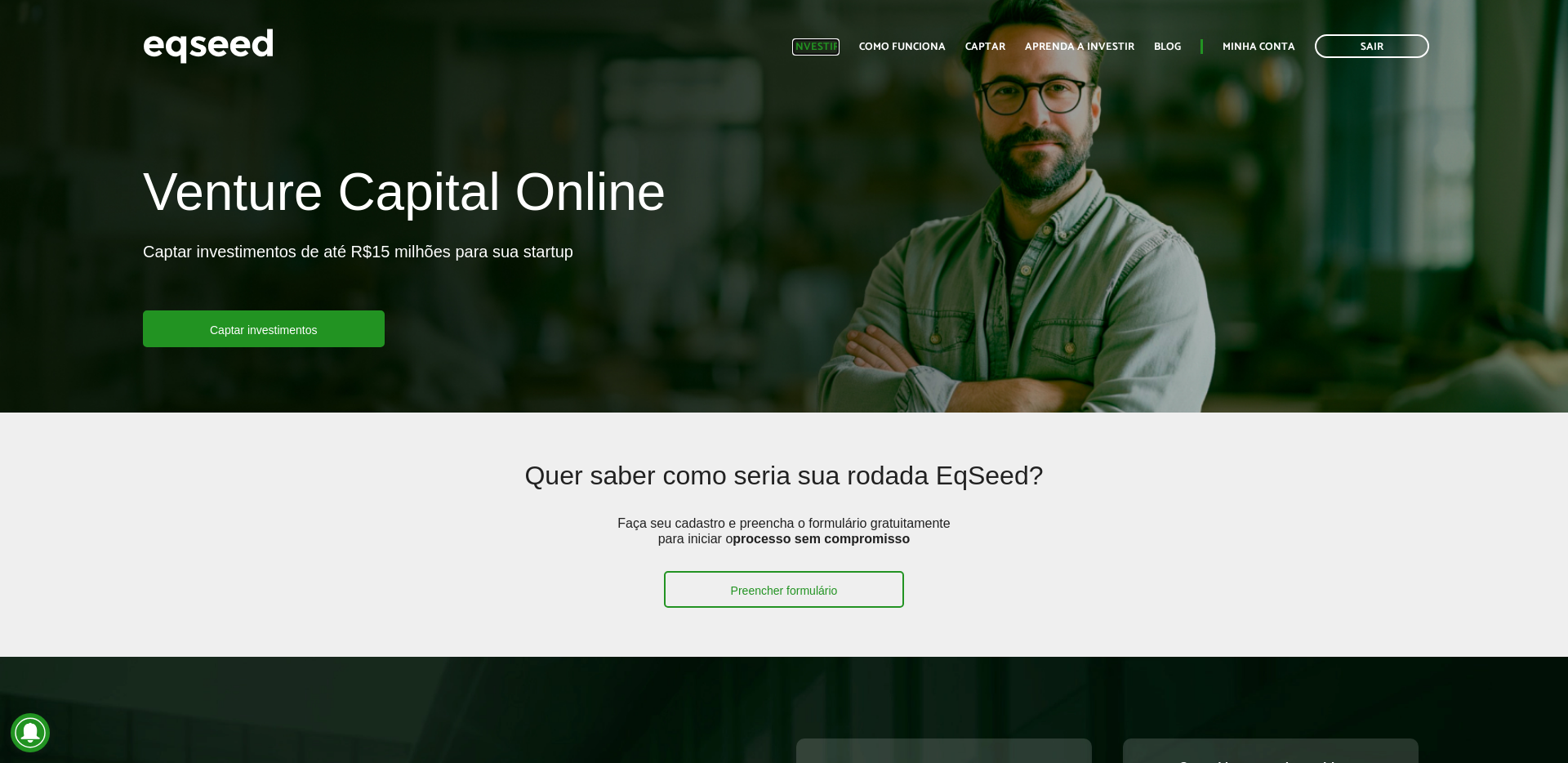 click on "Investir" at bounding box center (816, 47) 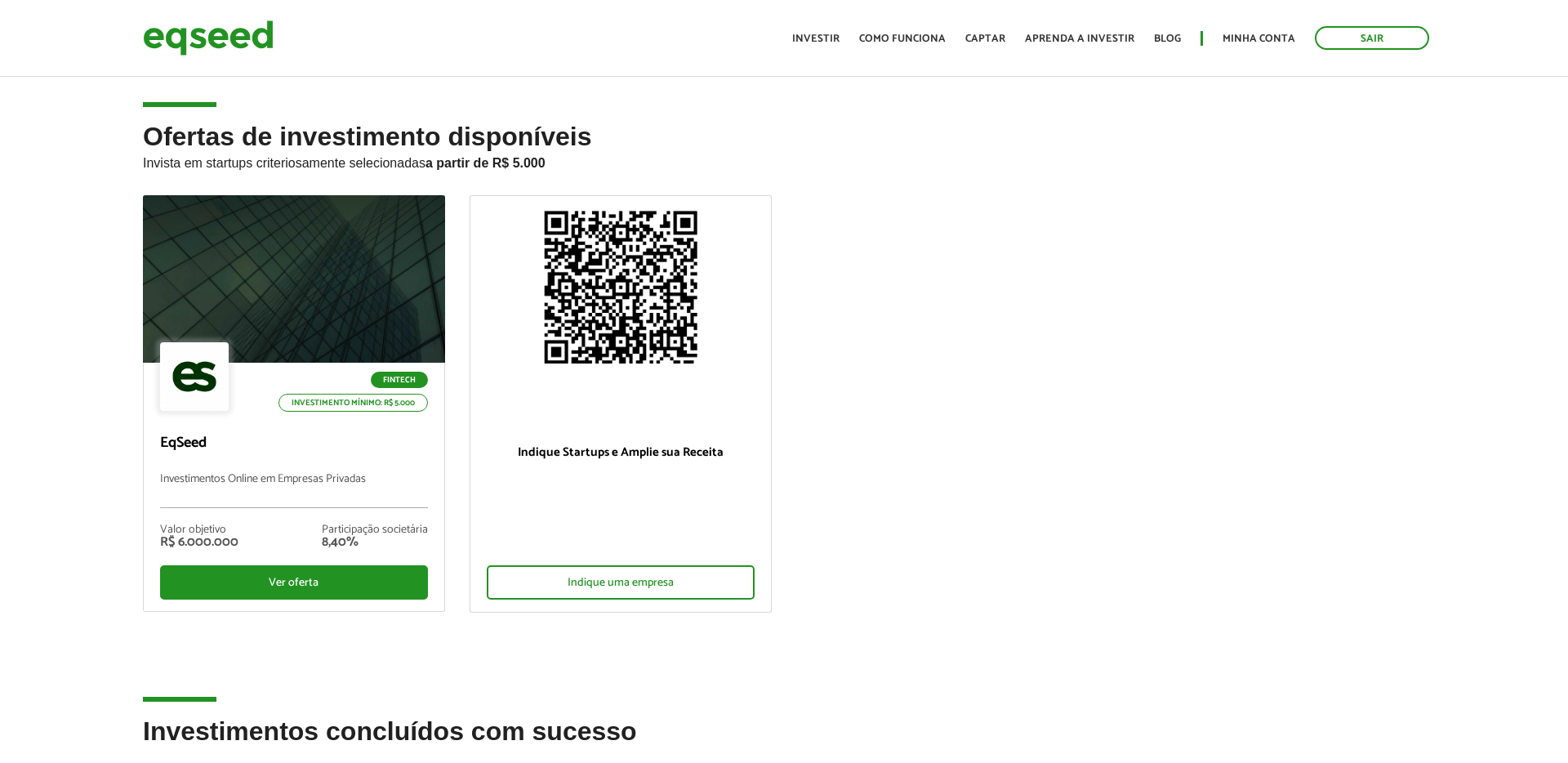 scroll, scrollTop: 0, scrollLeft: 0, axis: both 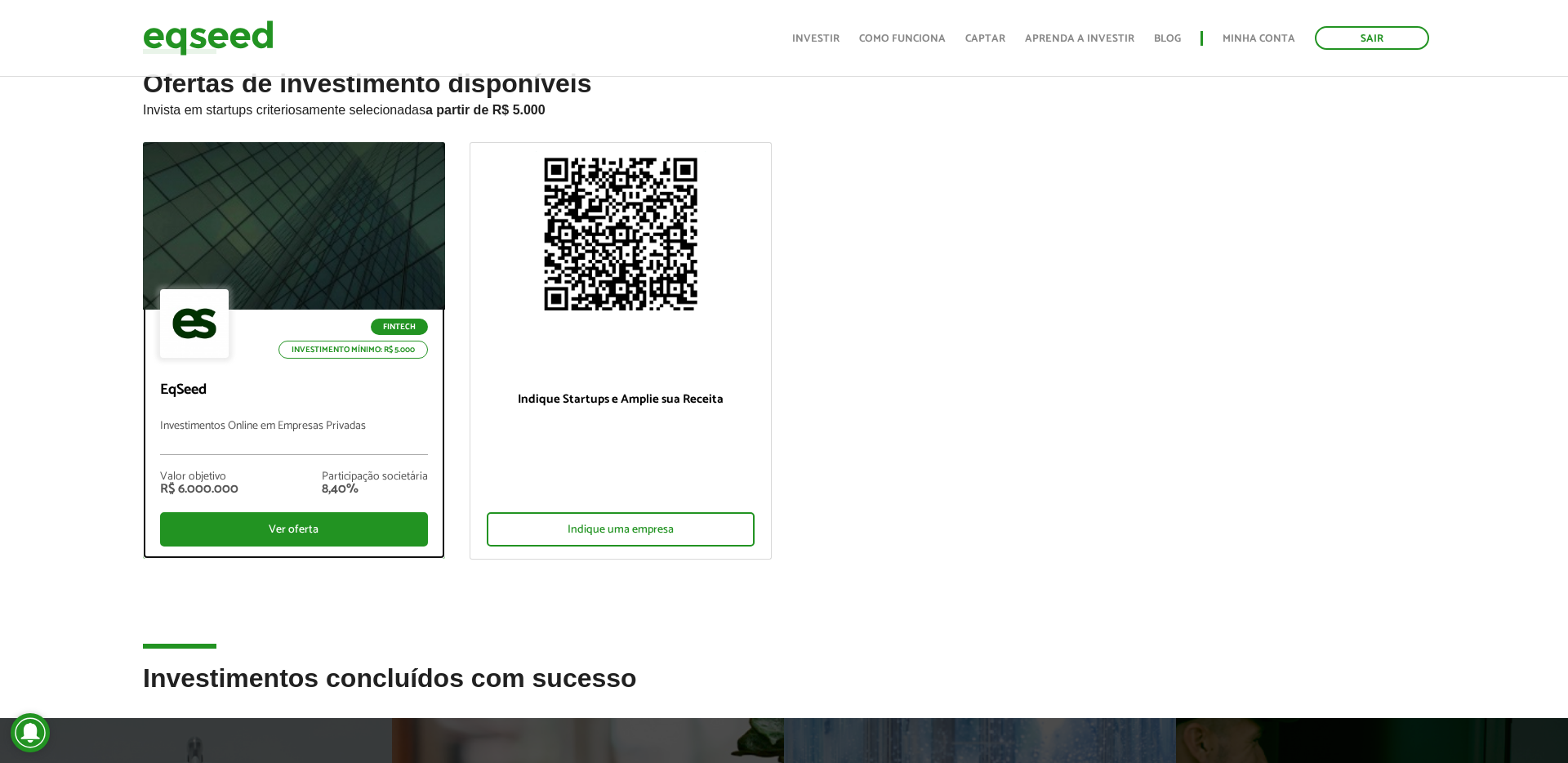 click on "Fintech
Investimento mínimo: R$ 5.000
EqSeed
Investimentos Online em Empresas Privadas
Valor objetivo
R$ 6.000.000
Participação societária
8,40%
Ver oferta" at bounding box center (294, 434) 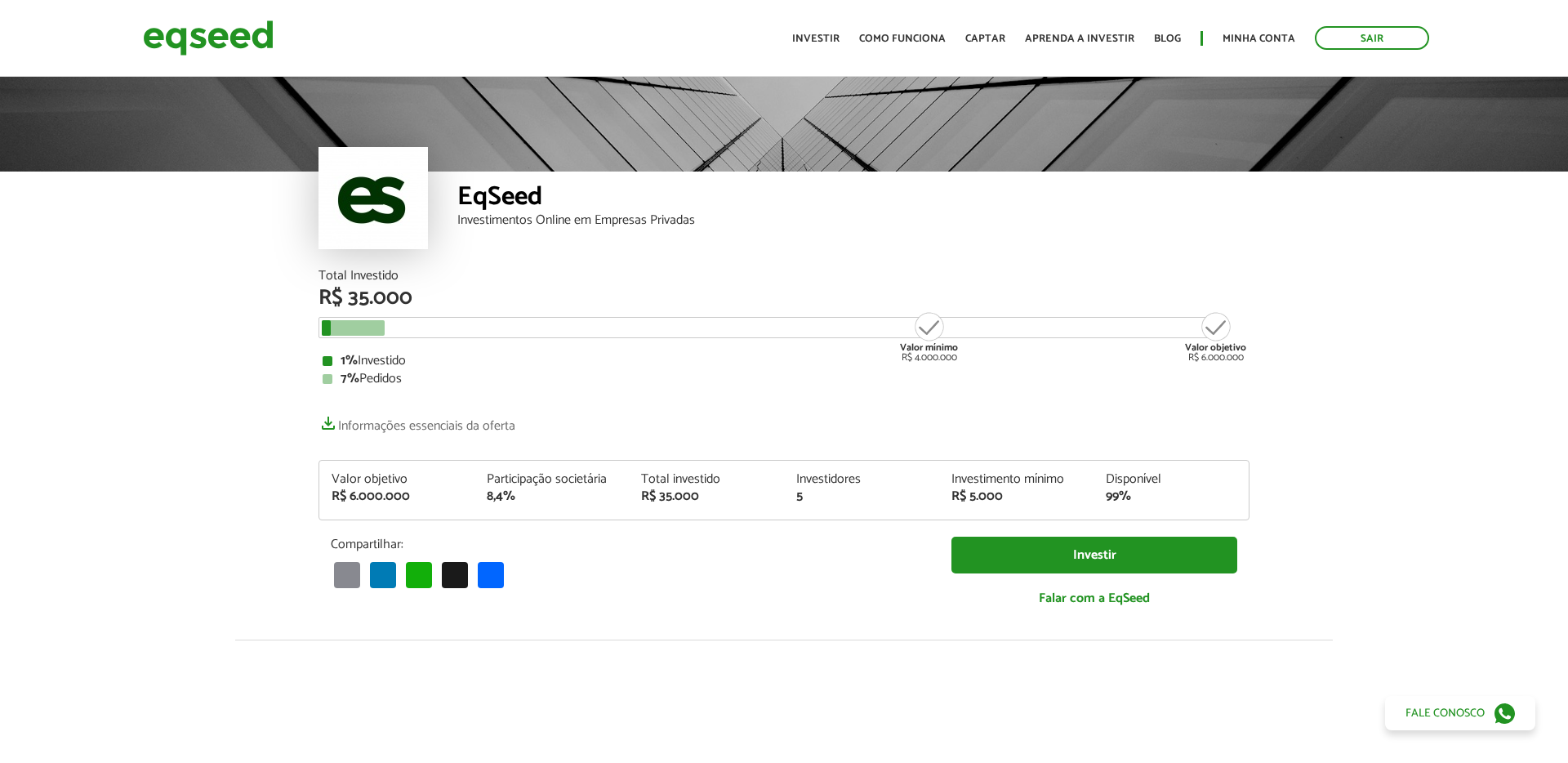 scroll, scrollTop: 0, scrollLeft: 0, axis: both 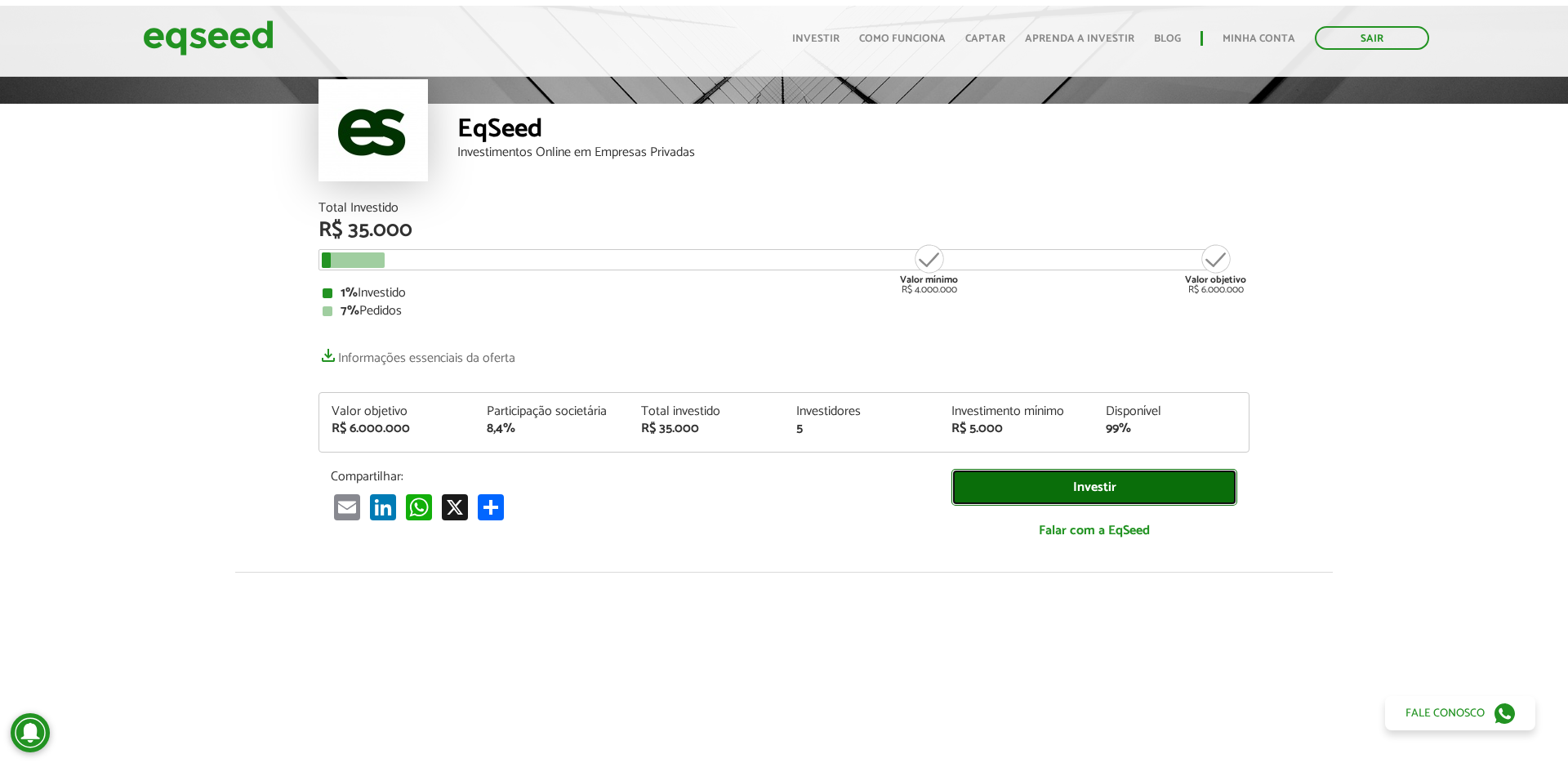 click on "Investir" at bounding box center [1094, 487] 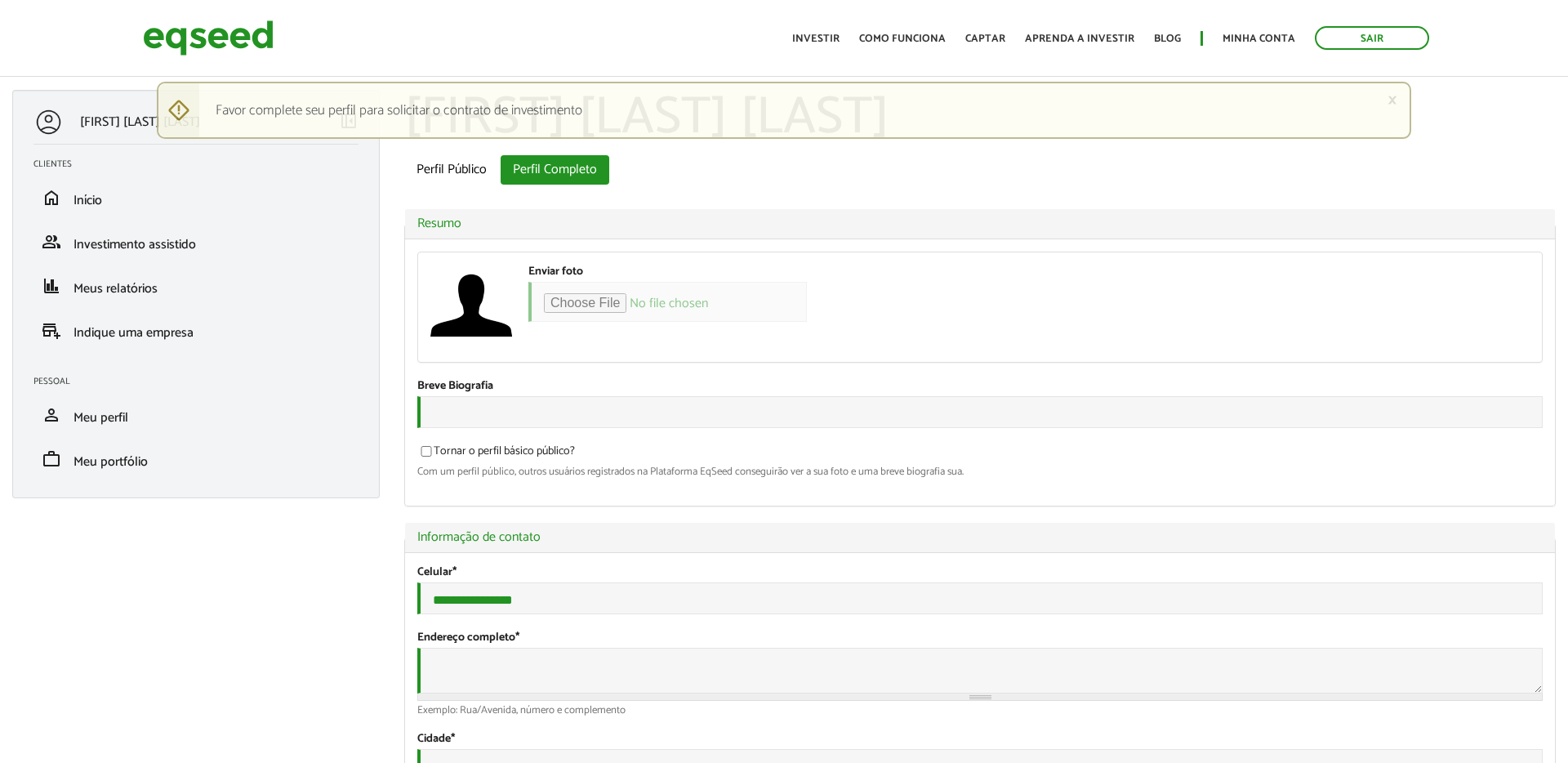 scroll, scrollTop: 0, scrollLeft: 0, axis: both 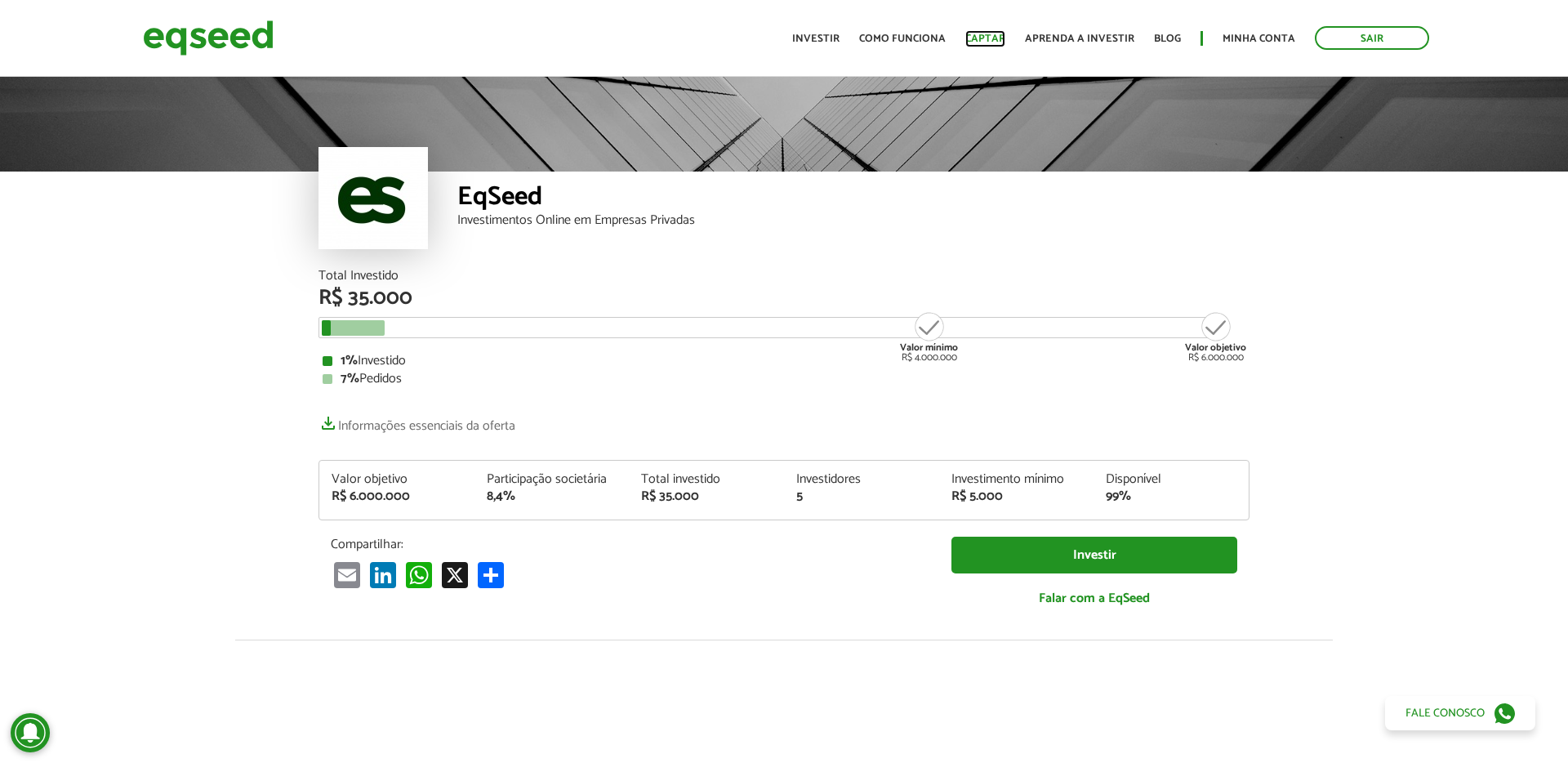 click on "Captar" at bounding box center (985, 38) 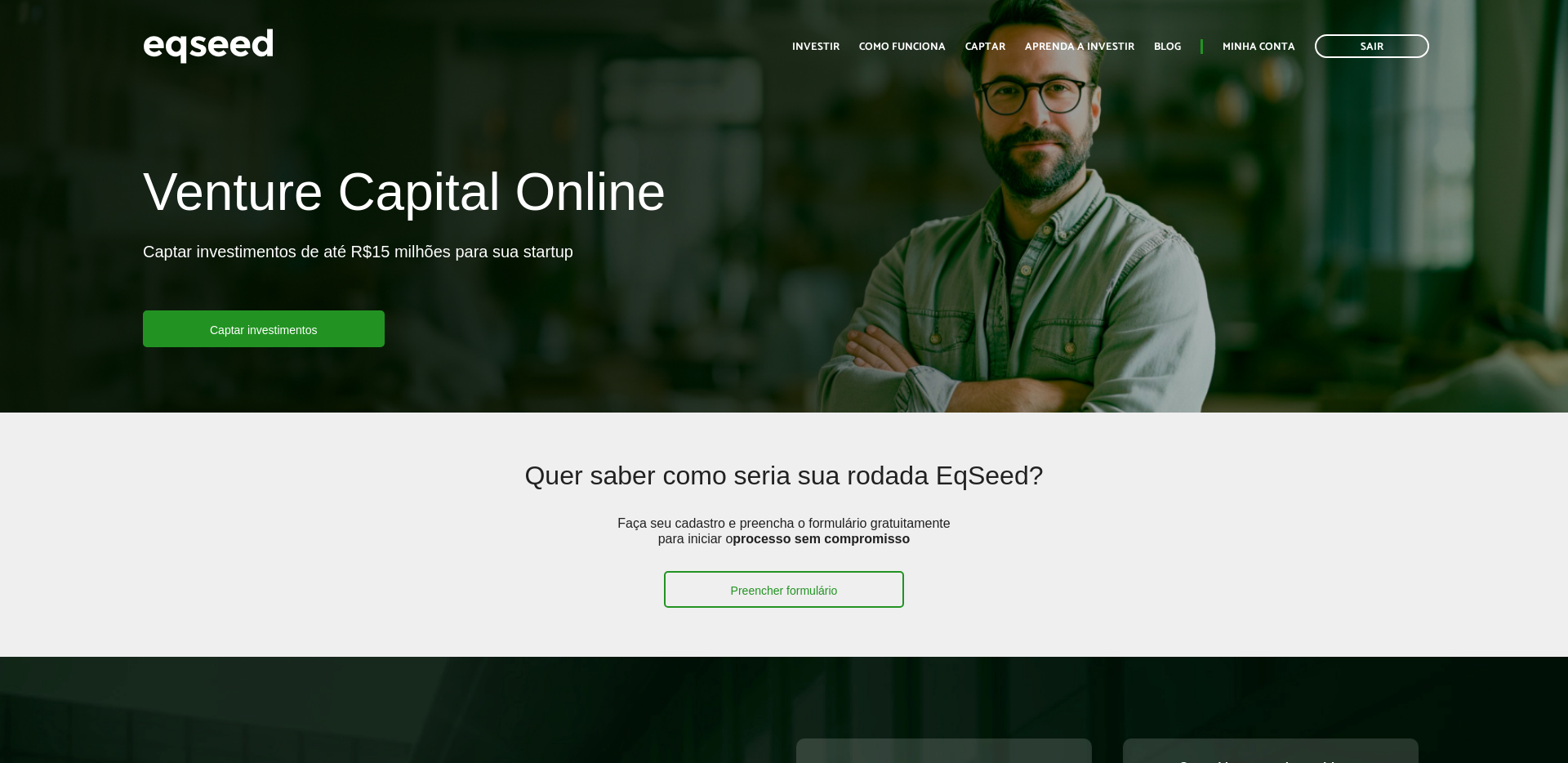 scroll, scrollTop: 0, scrollLeft: 0, axis: both 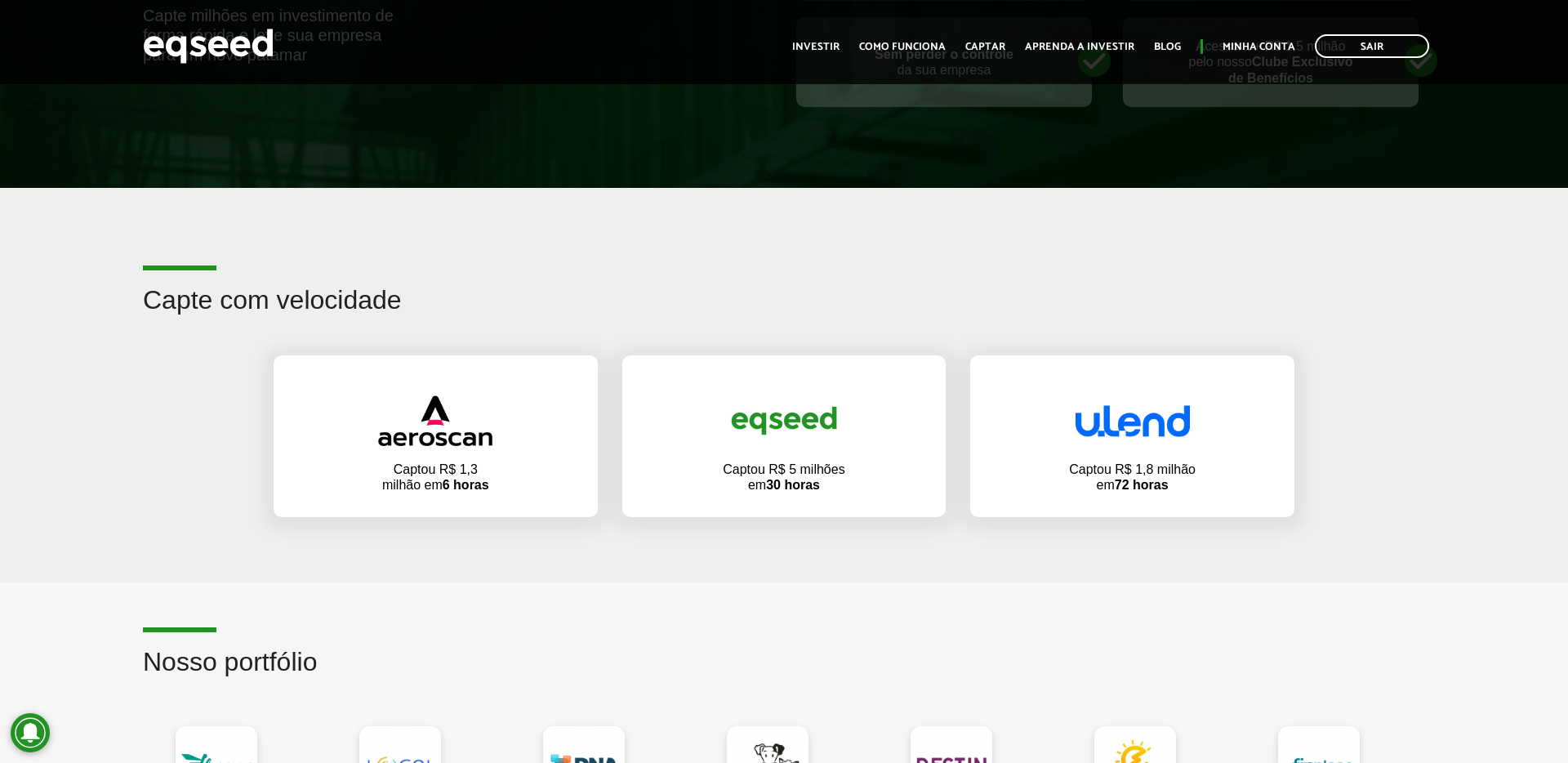 click on "Captou R$ 5 milhões em  30 horas" at bounding box center (435, 477) 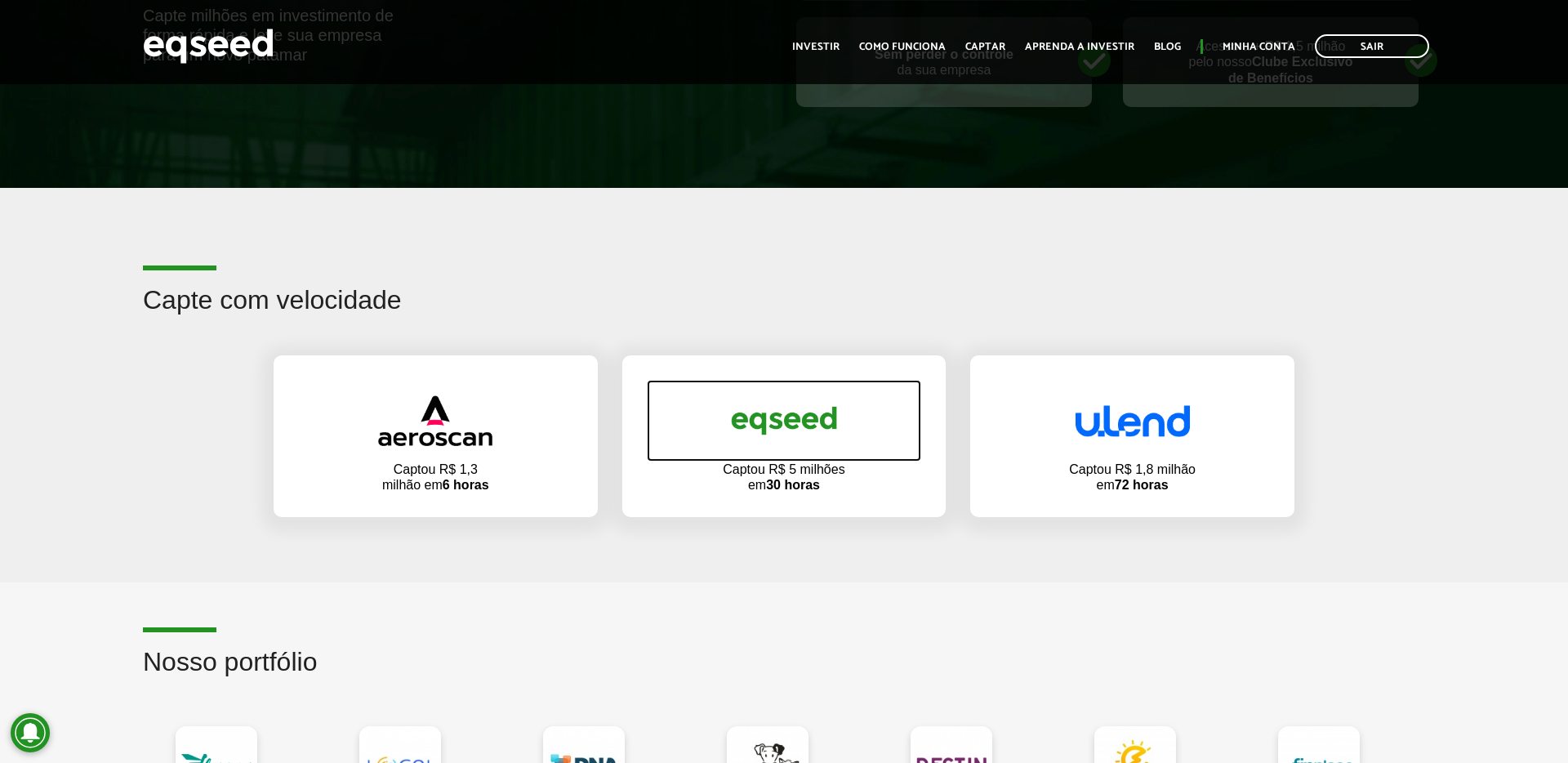click at bounding box center (784, 421) 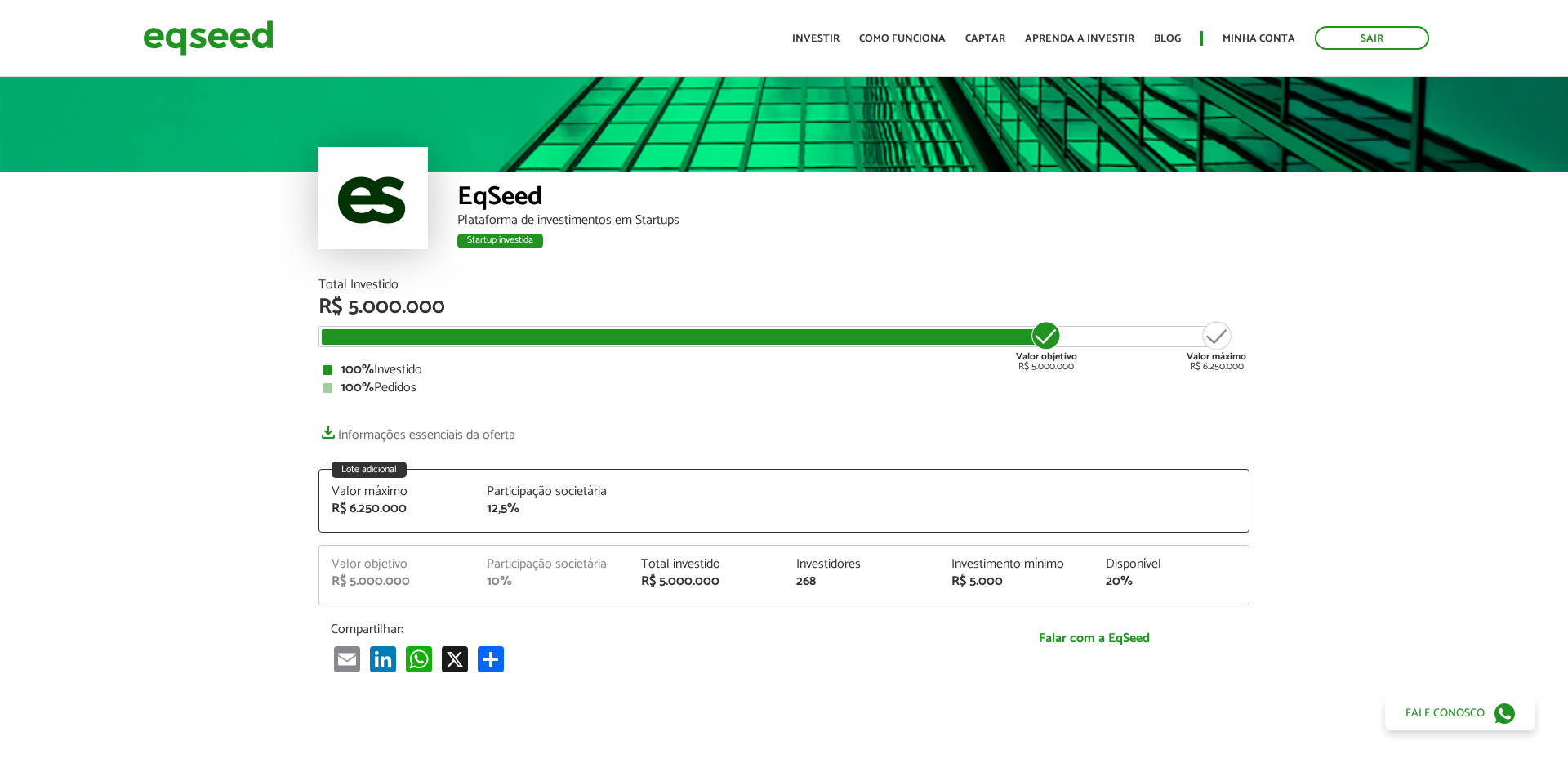 scroll, scrollTop: 0, scrollLeft: 0, axis: both 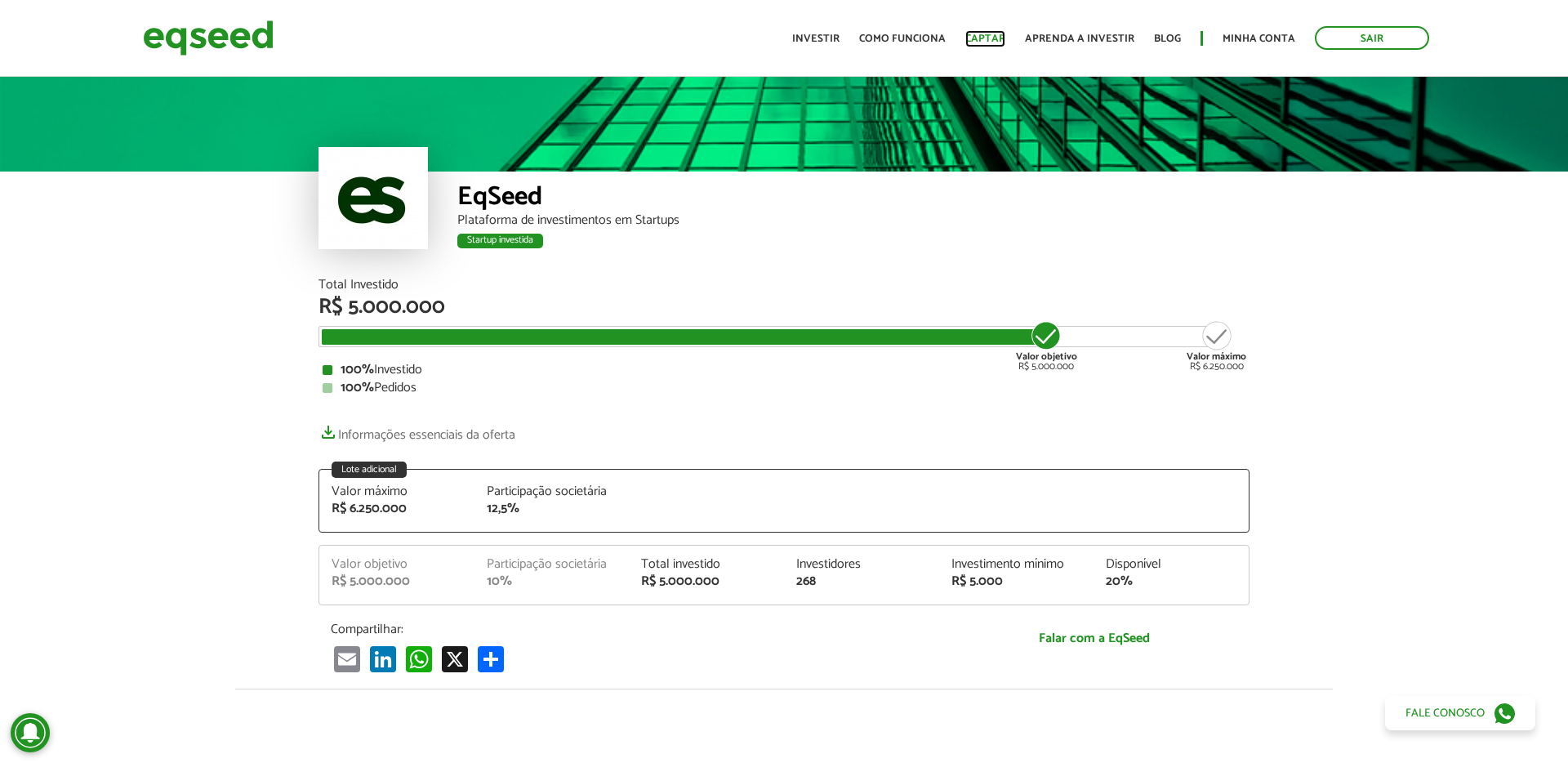 click on "Captar" at bounding box center [985, 38] 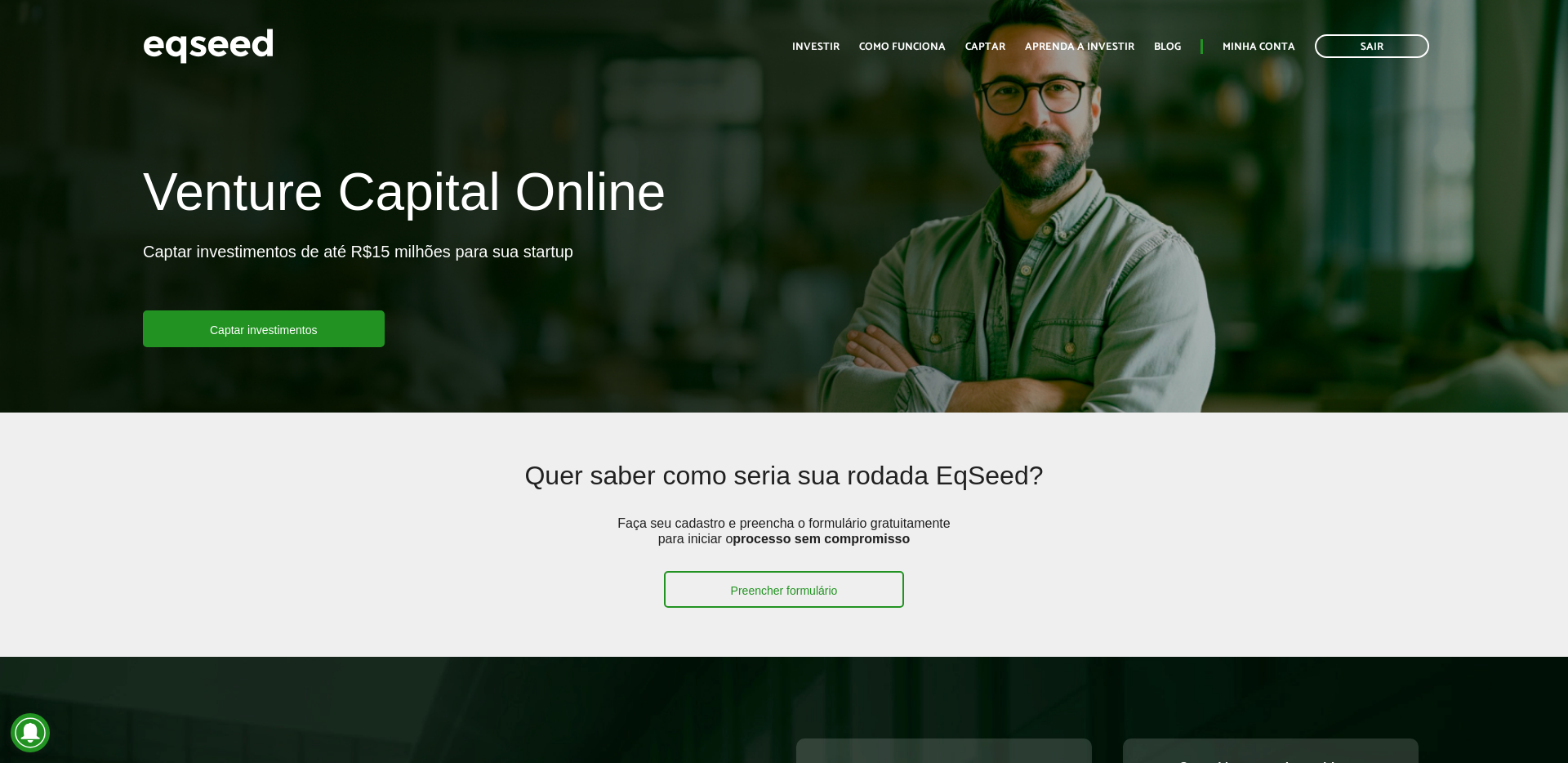 scroll, scrollTop: 0, scrollLeft: 0, axis: both 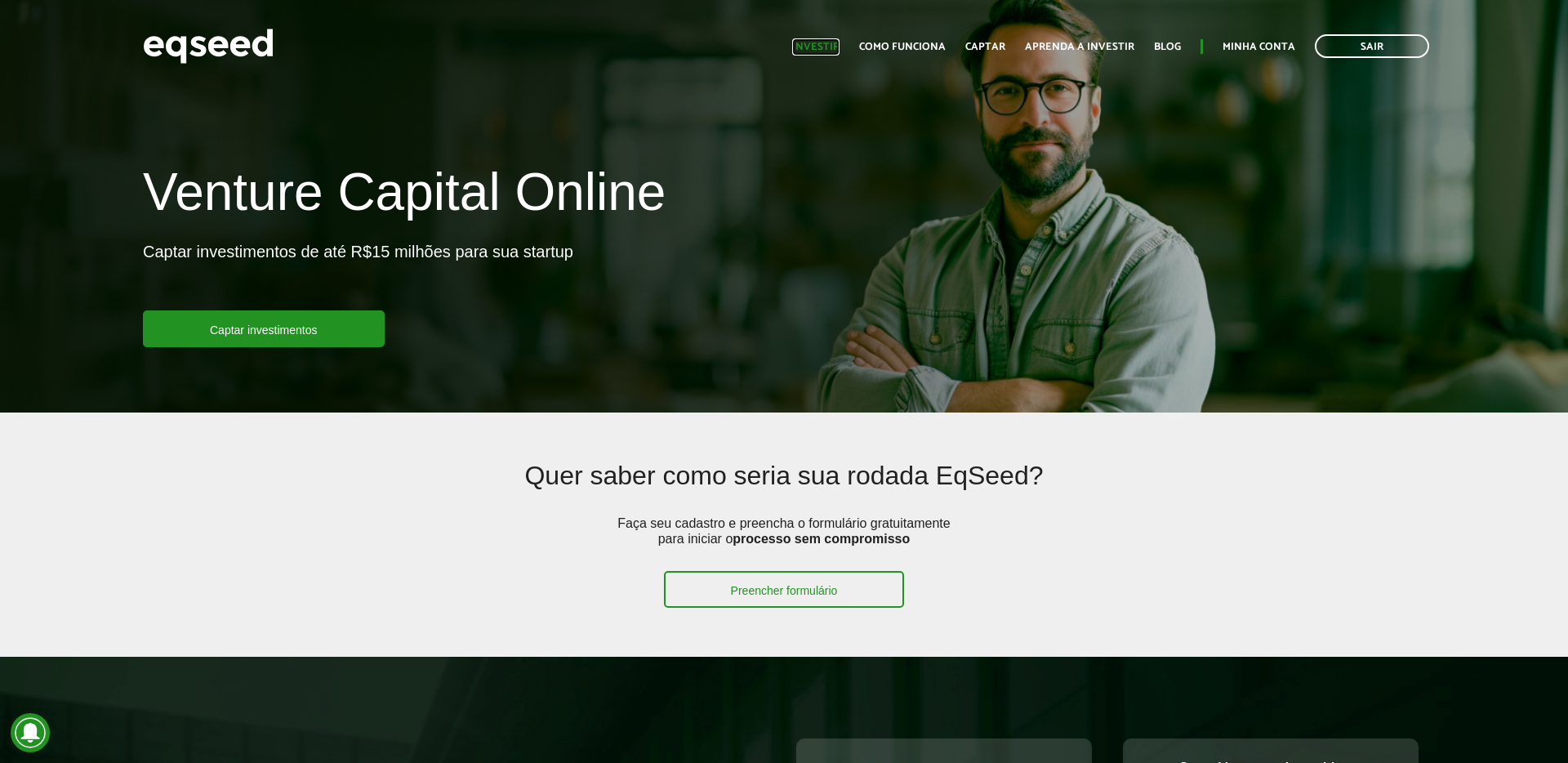 click on "Investir" at bounding box center [816, 47] 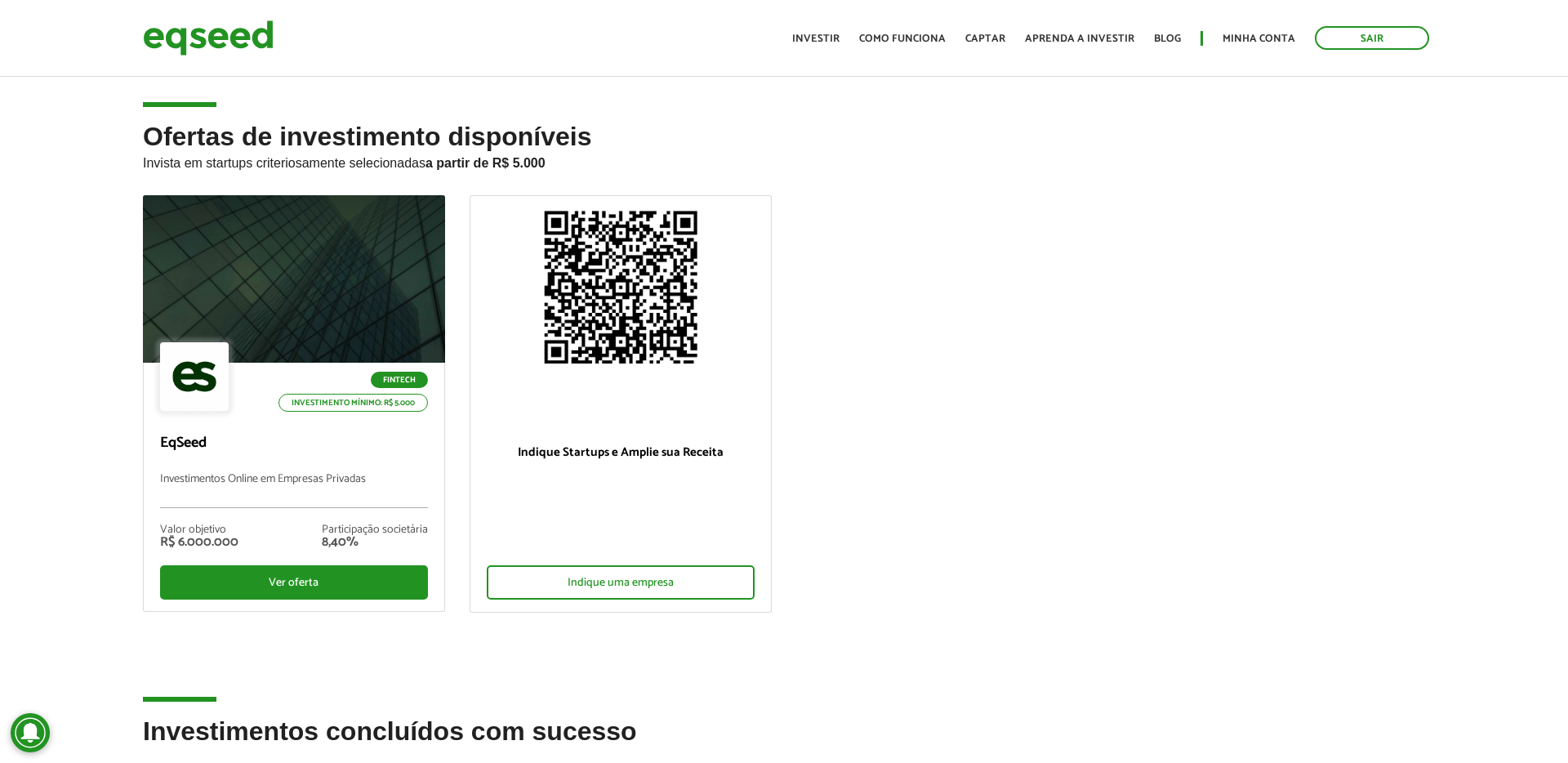 scroll, scrollTop: 0, scrollLeft: 0, axis: both 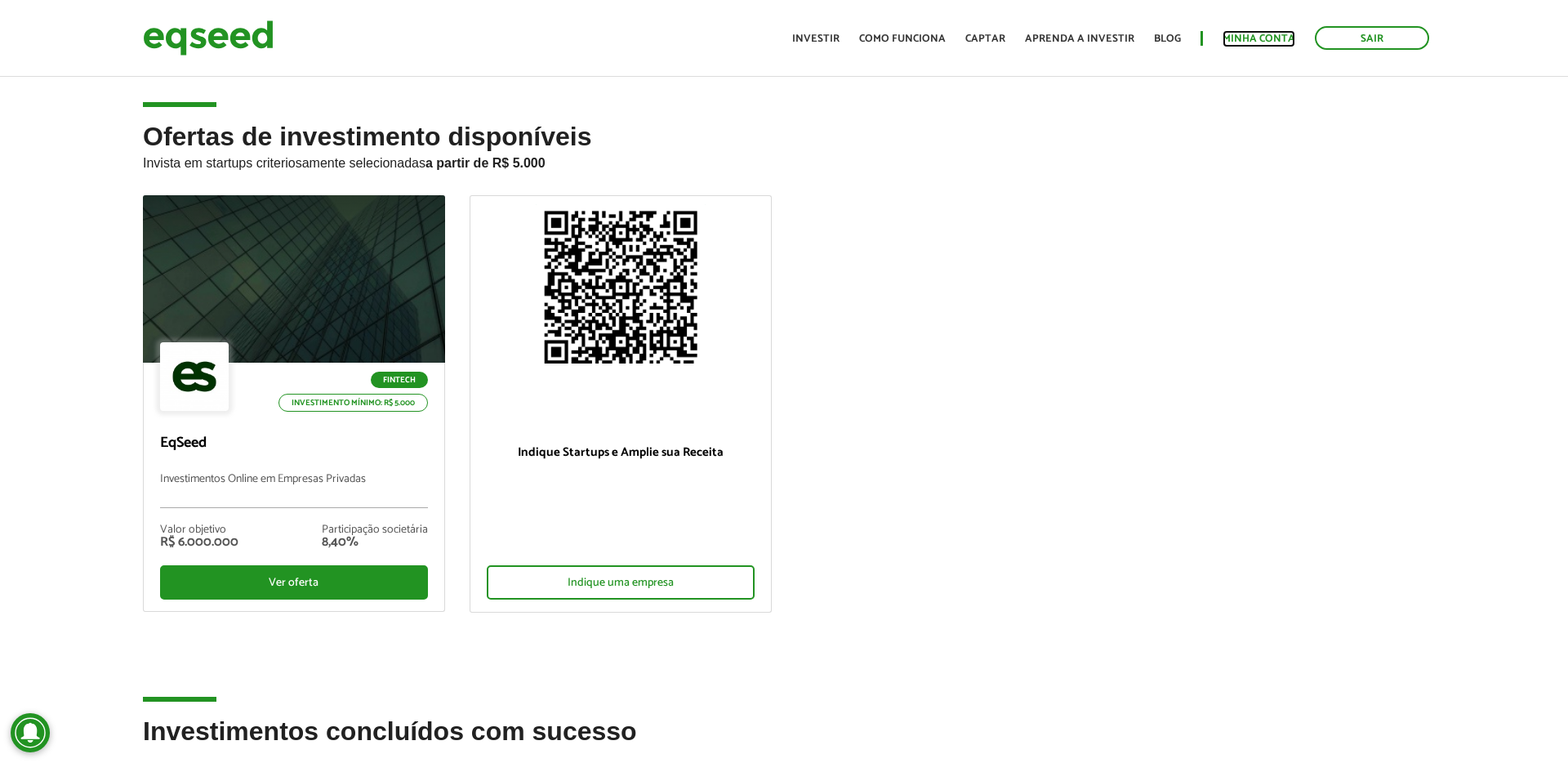 click on "Minha conta" at bounding box center [1258, 38] 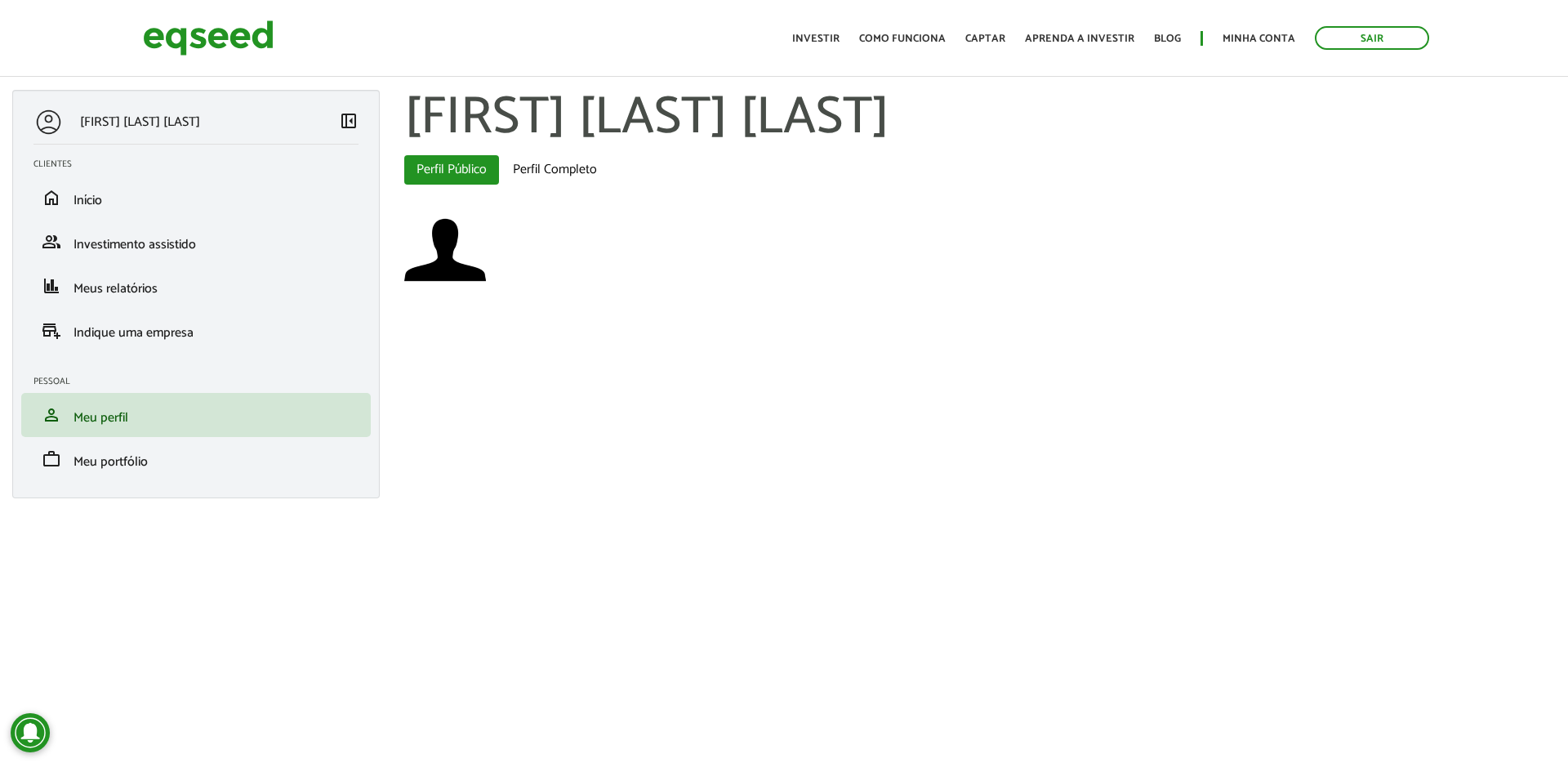 scroll, scrollTop: 0, scrollLeft: 0, axis: both 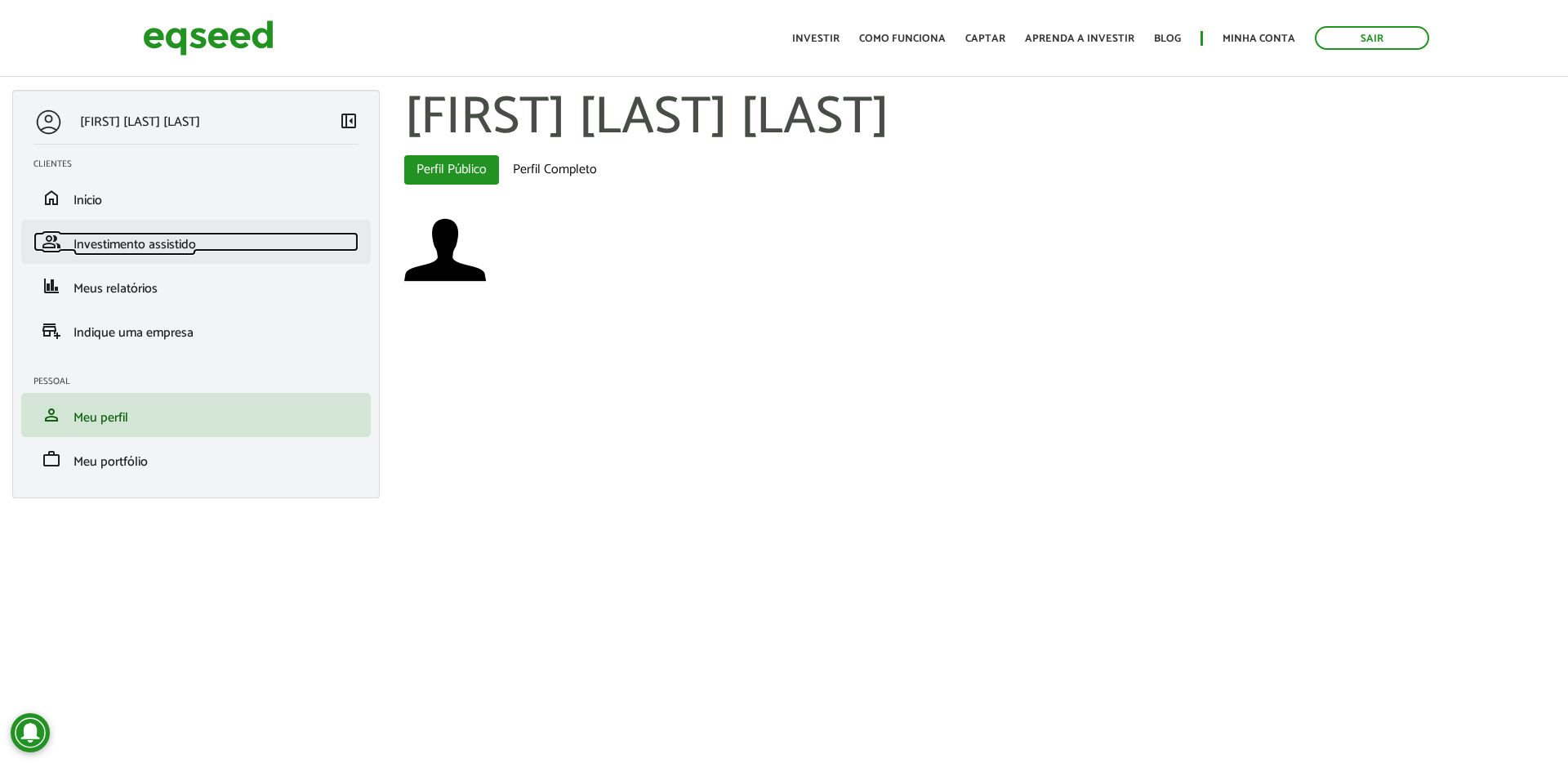 click on "Investimento assistido" at bounding box center (135, 244) 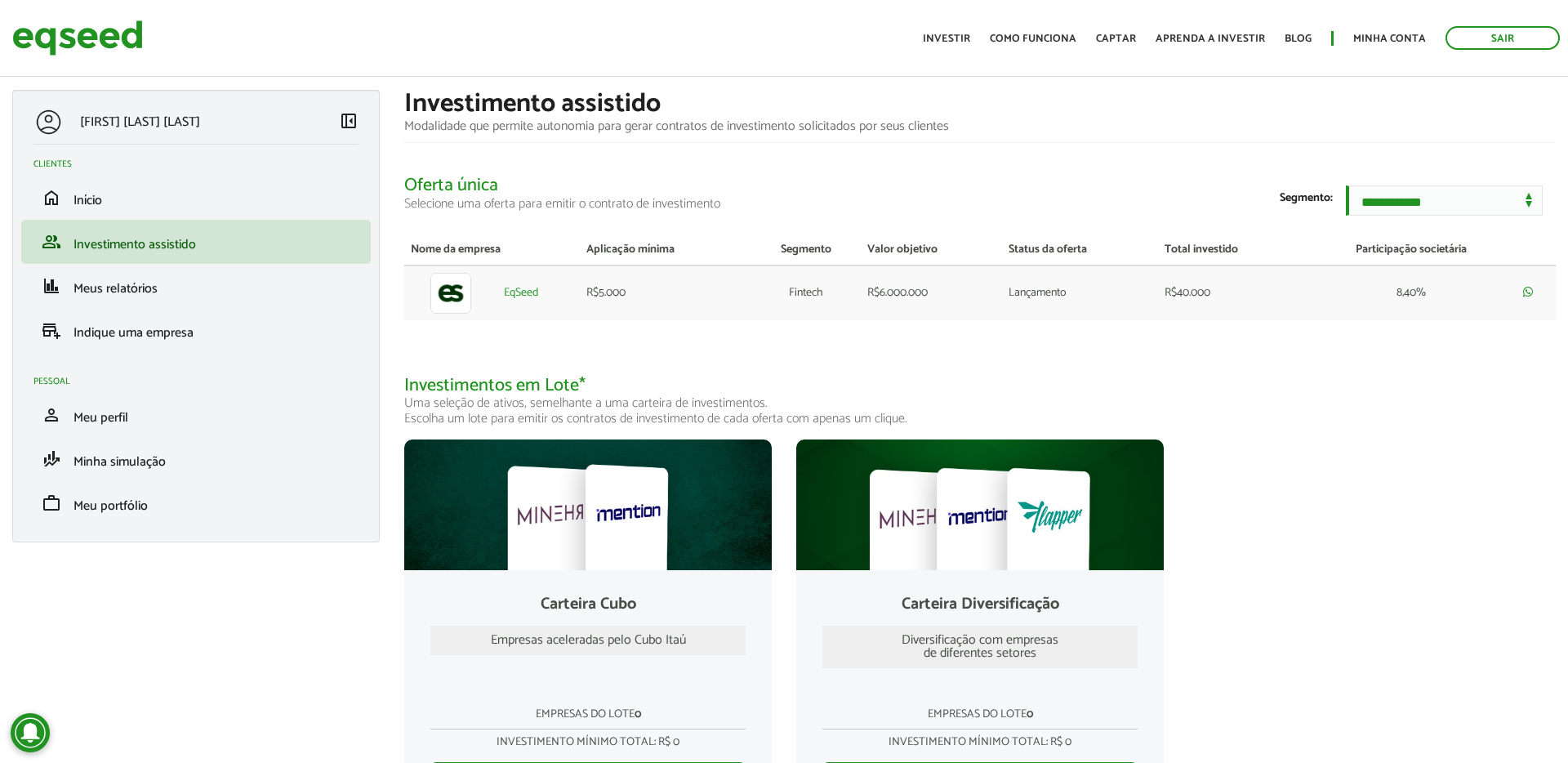 scroll, scrollTop: 0, scrollLeft: 0, axis: both 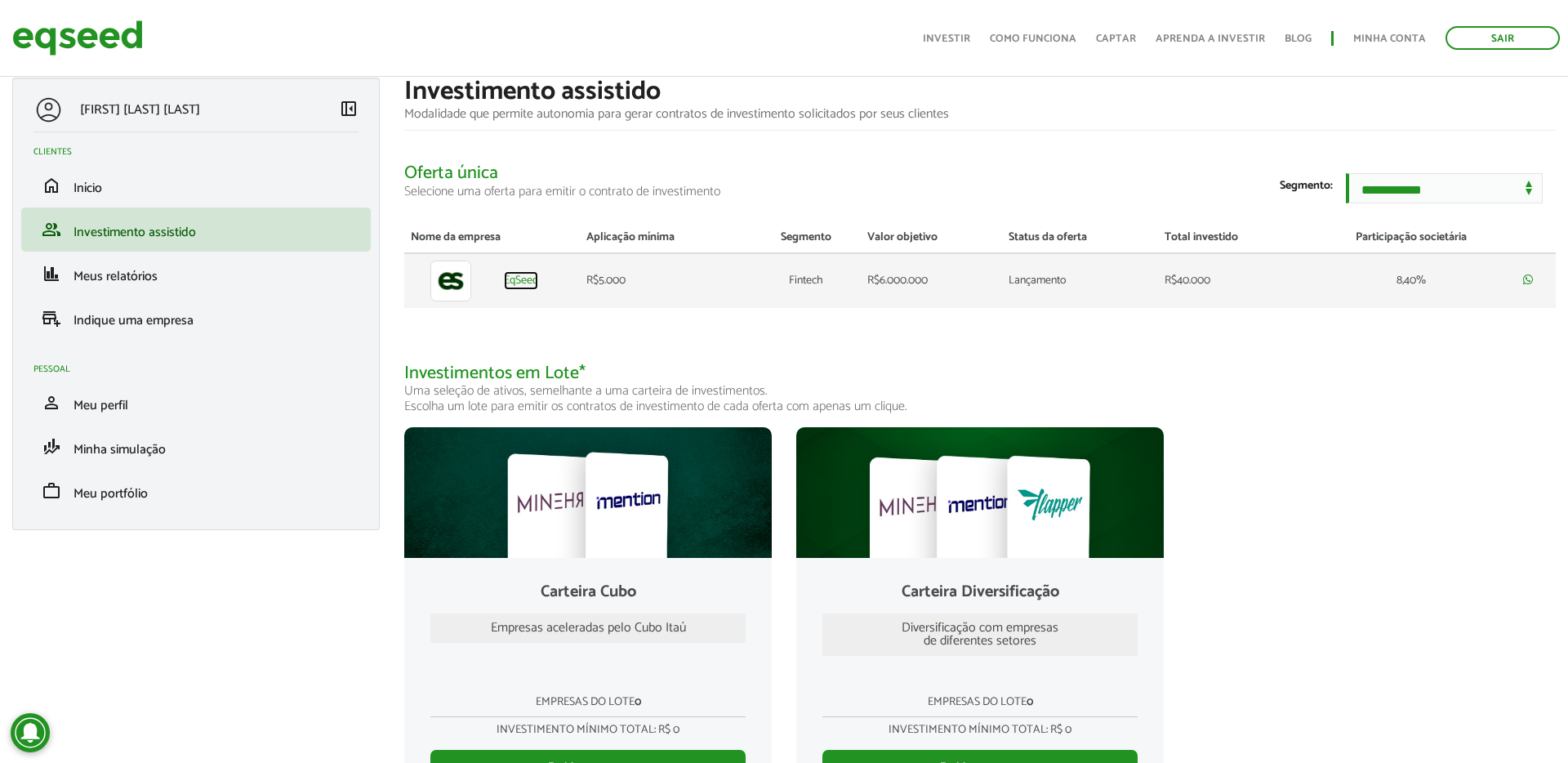 click on "EqSeed" at bounding box center (521, 281) 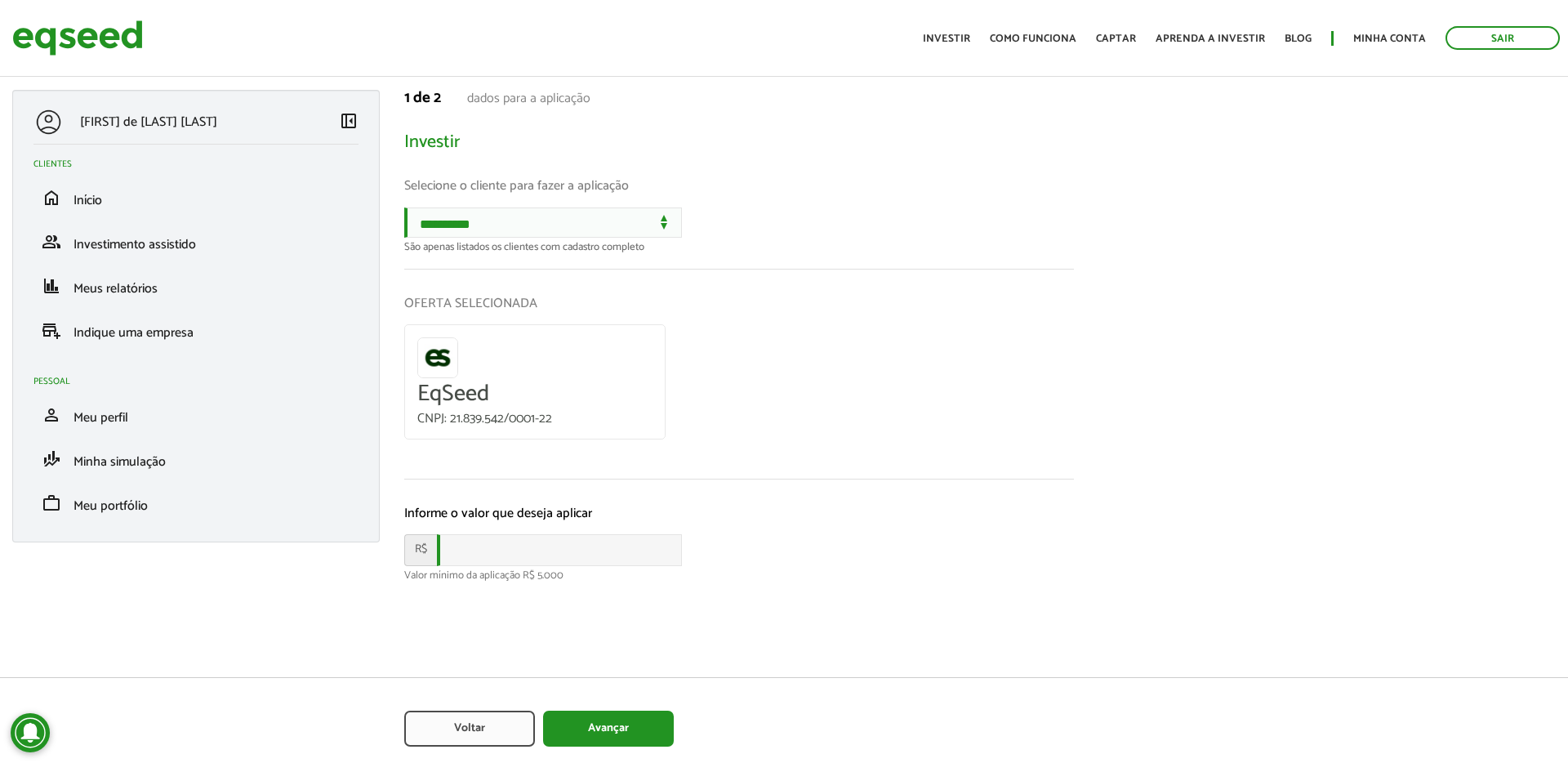 scroll, scrollTop: 0, scrollLeft: 0, axis: both 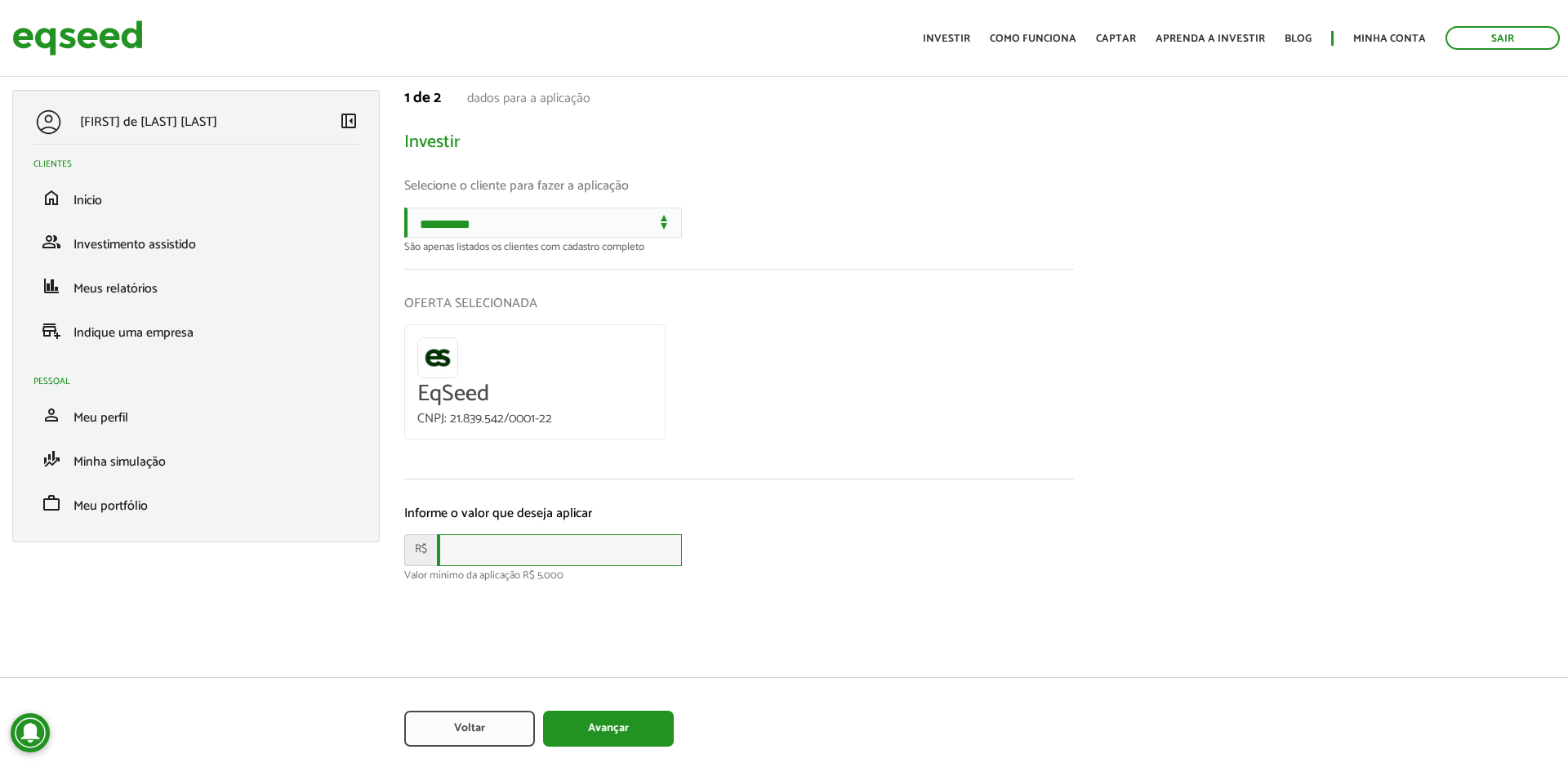 click at bounding box center [559, 550] 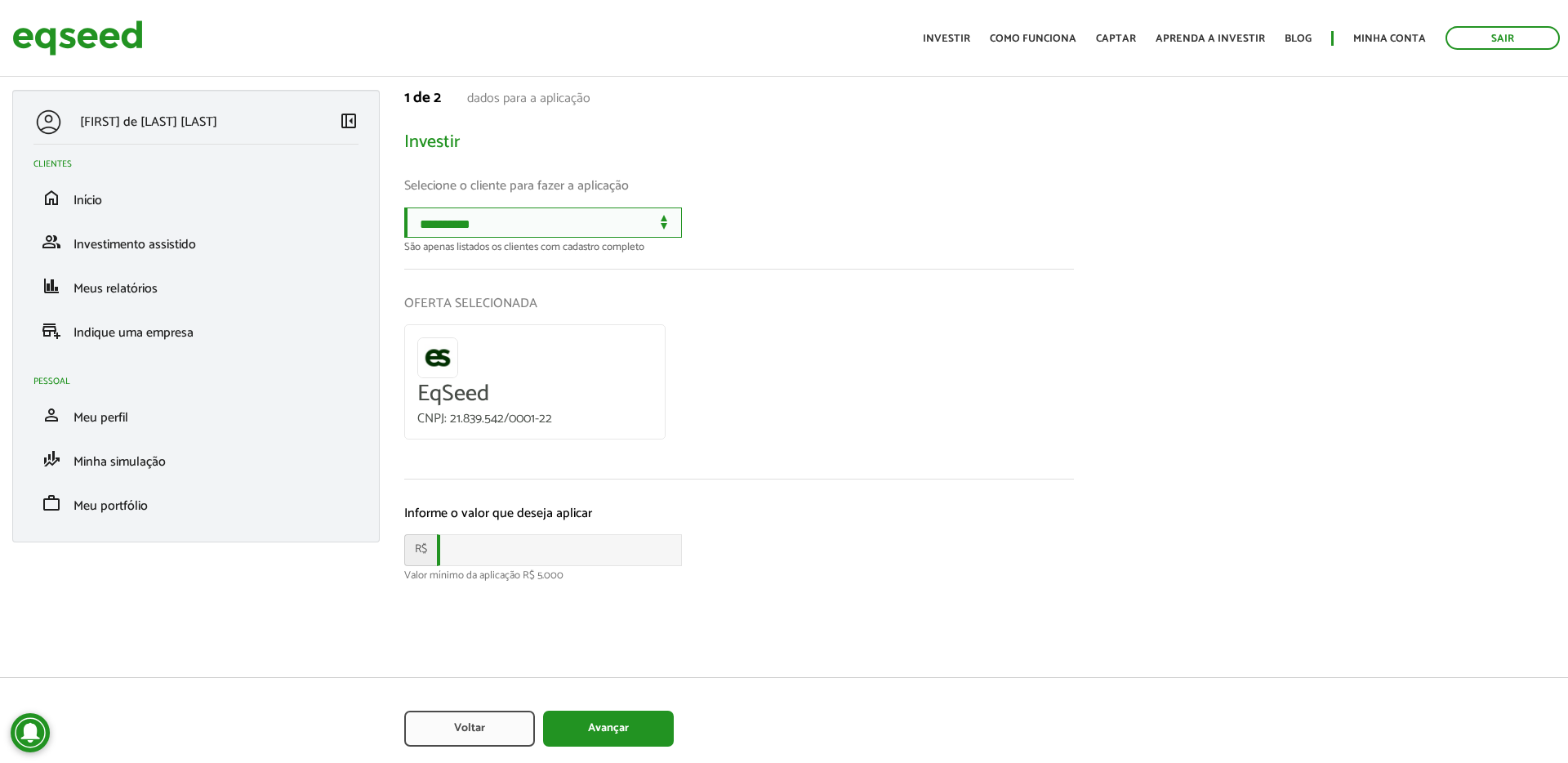 click on "**********" at bounding box center (543, 222) 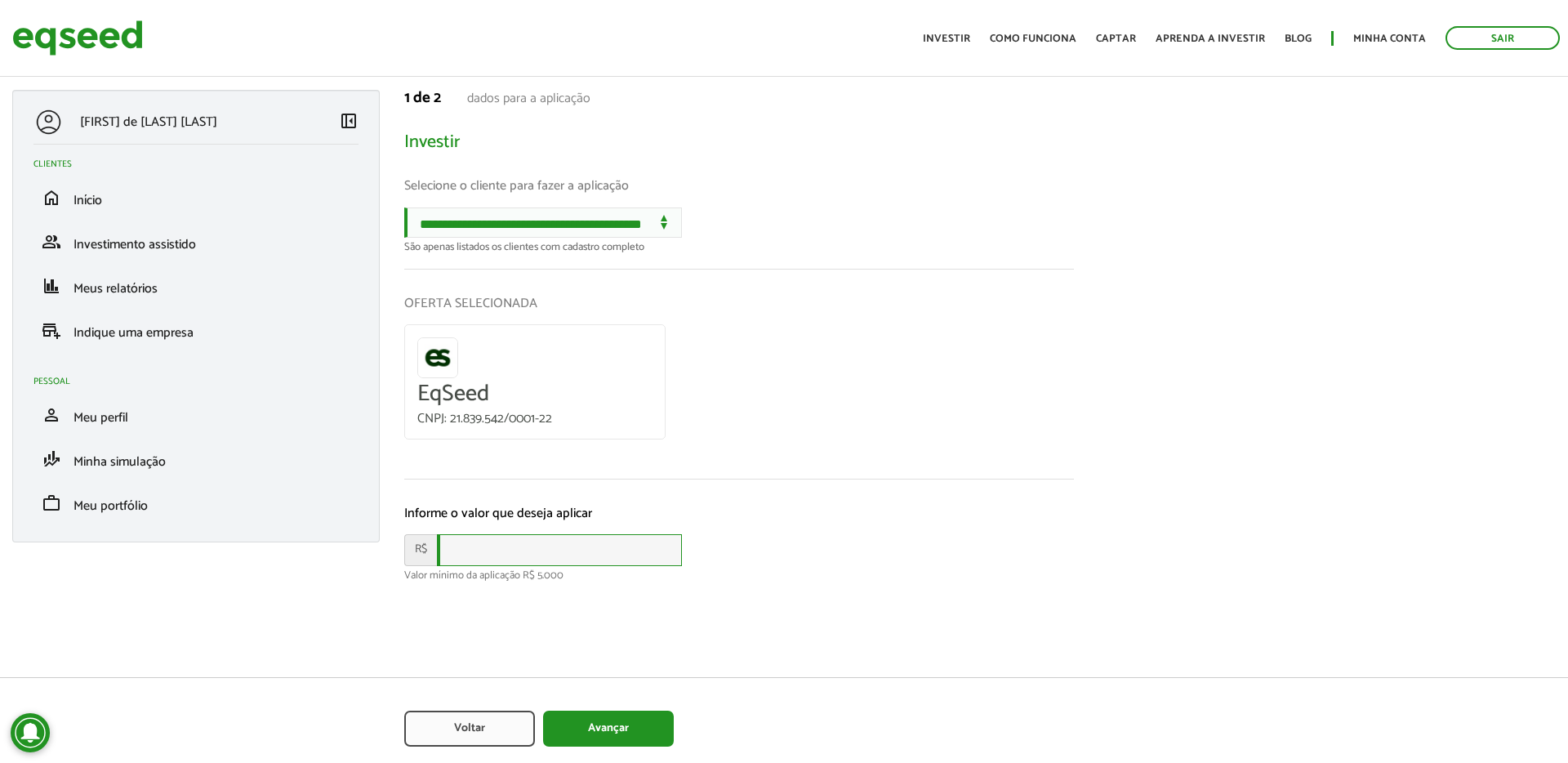 click at bounding box center [559, 550] 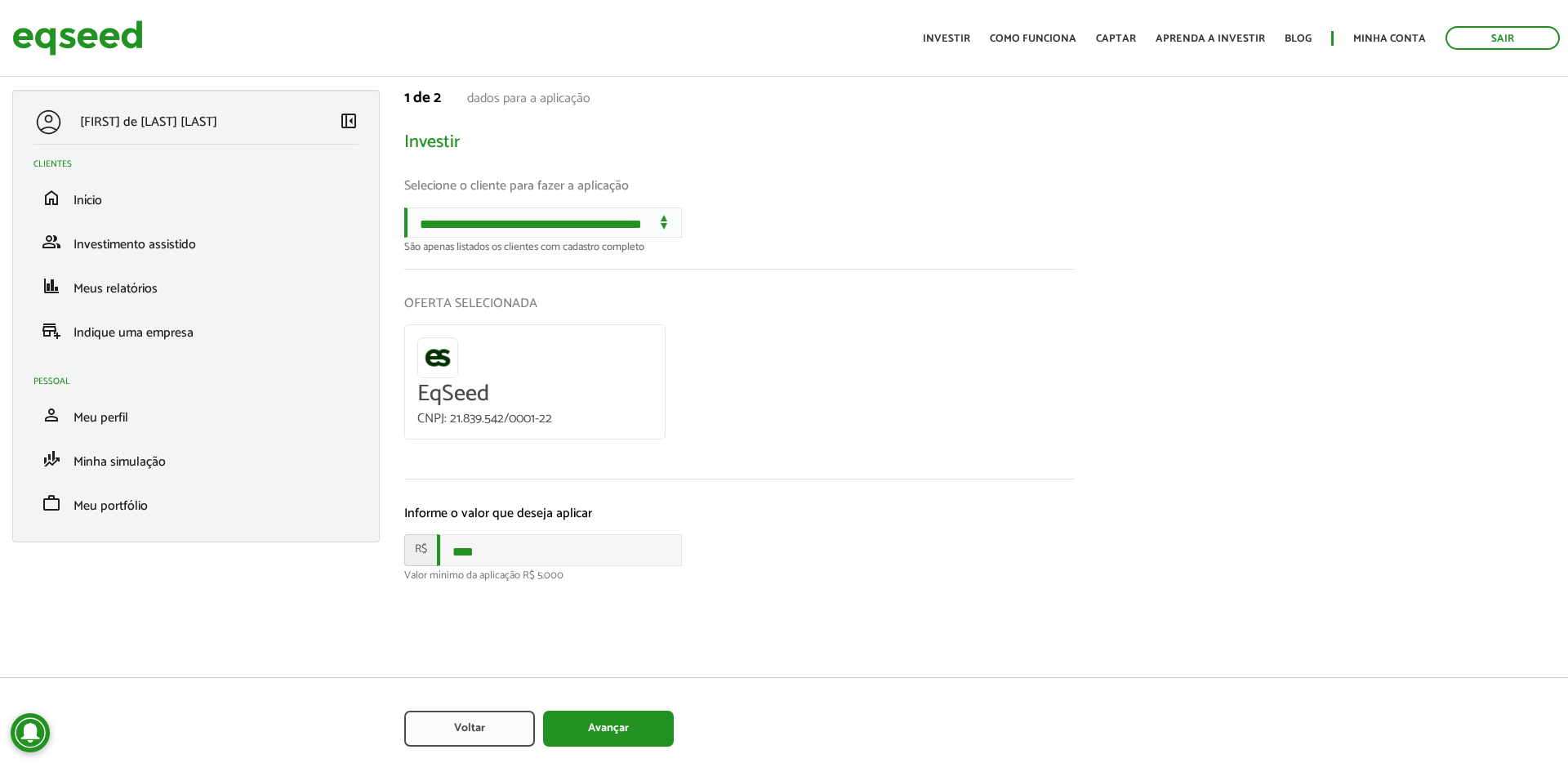click on "Avançar
Voltar" at bounding box center (784, 720) 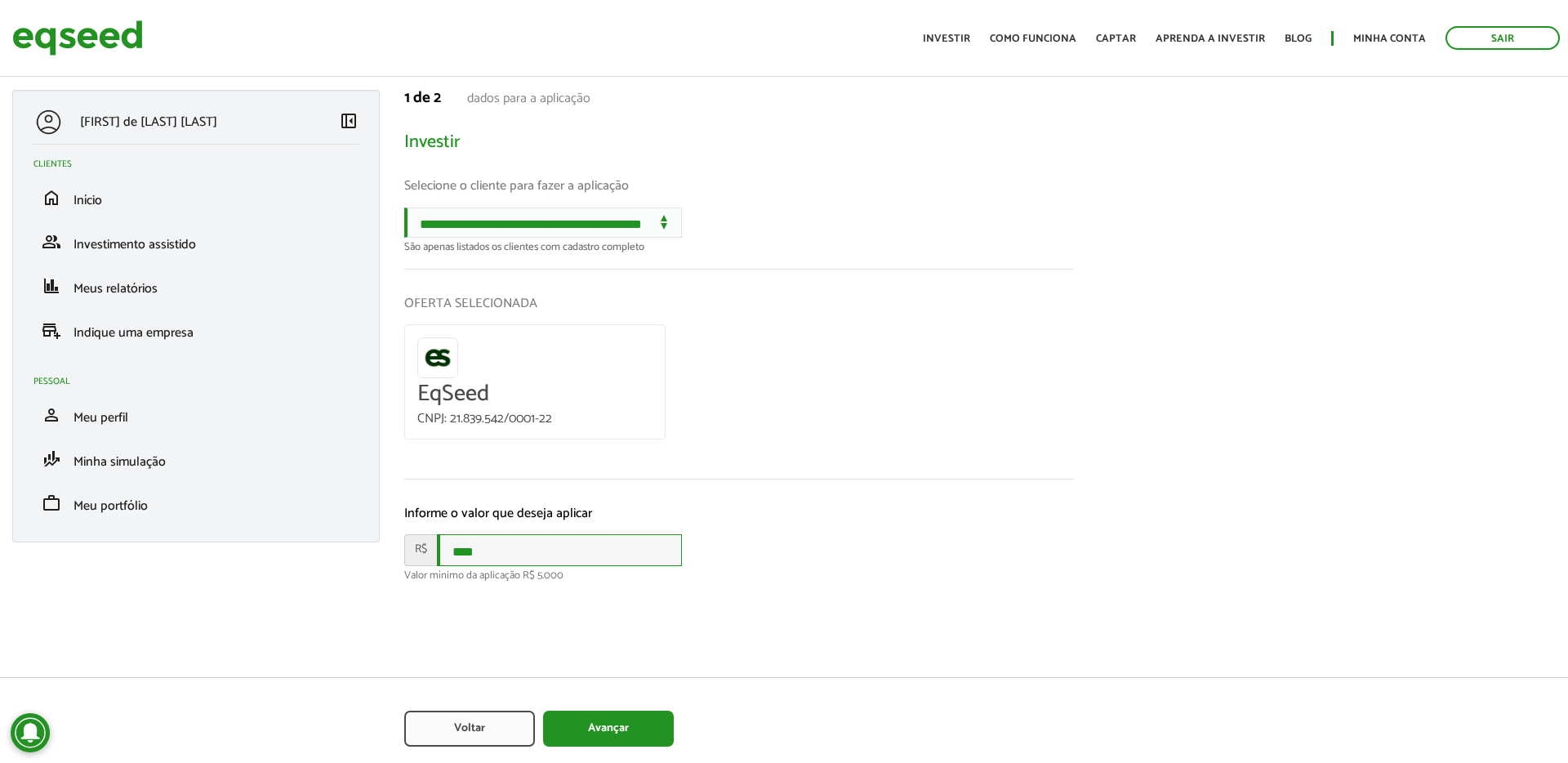 click on "****" at bounding box center (559, 550) 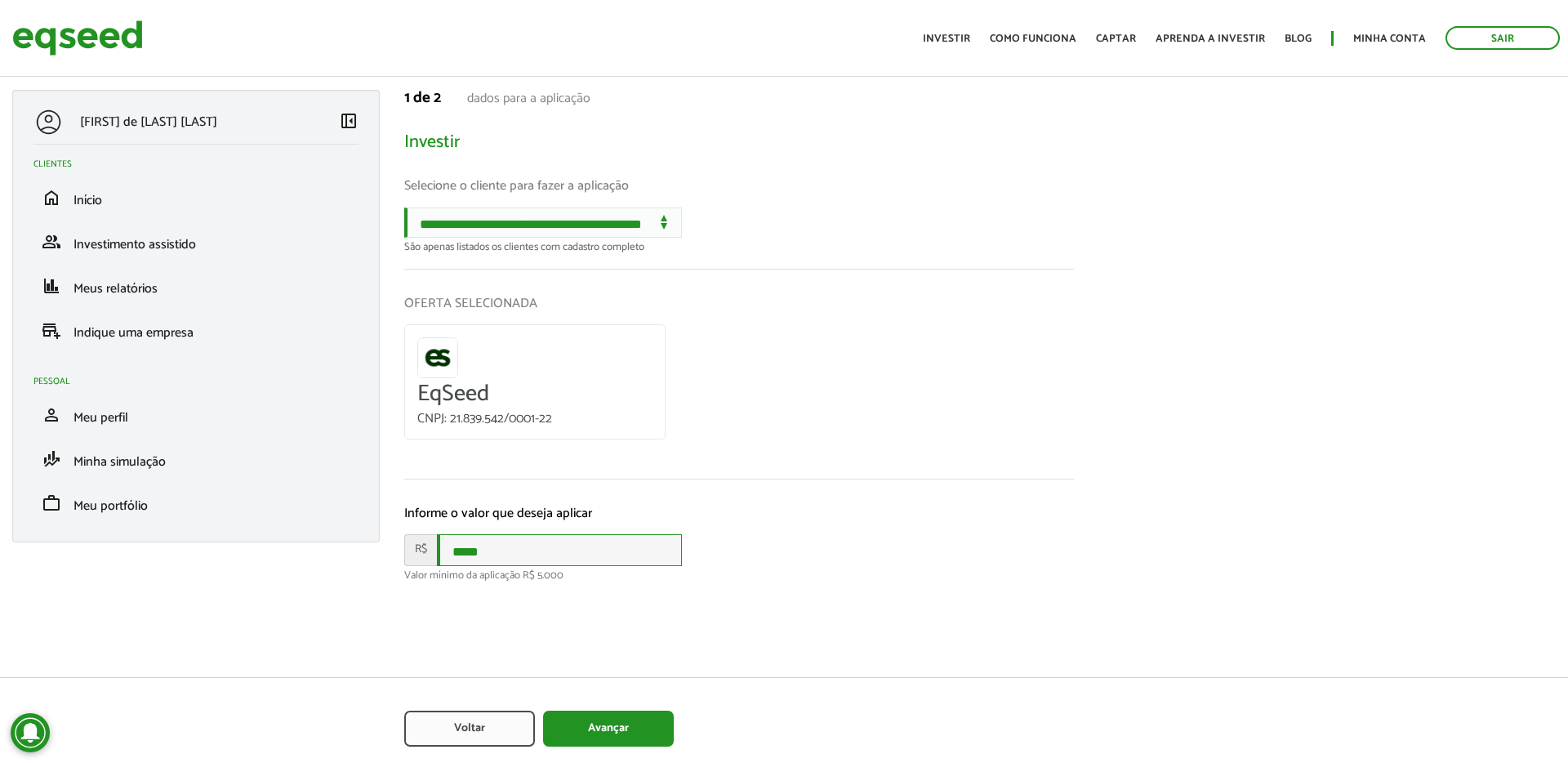 type on "*****" 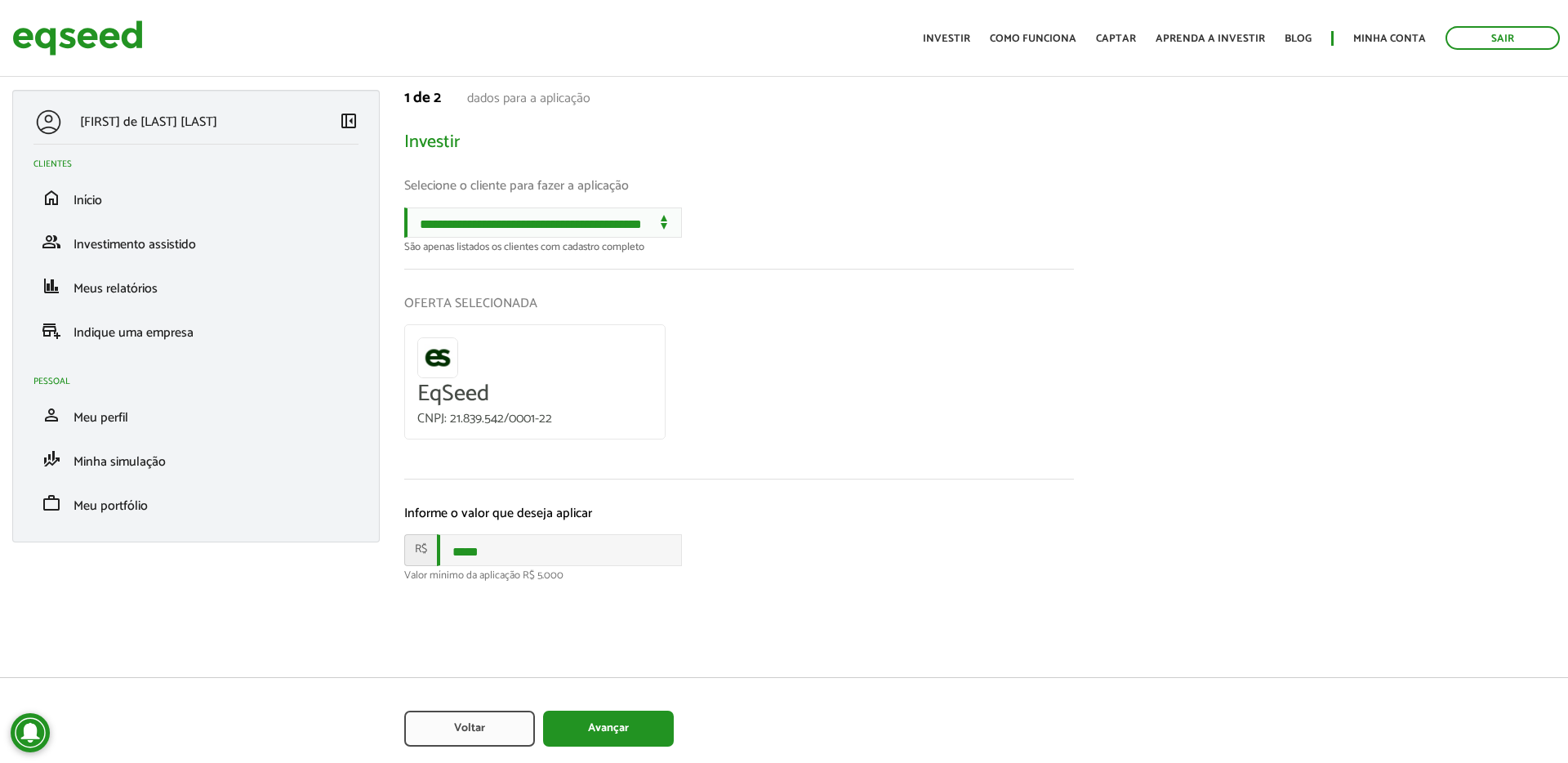 click on "**********" at bounding box center (739, 380) 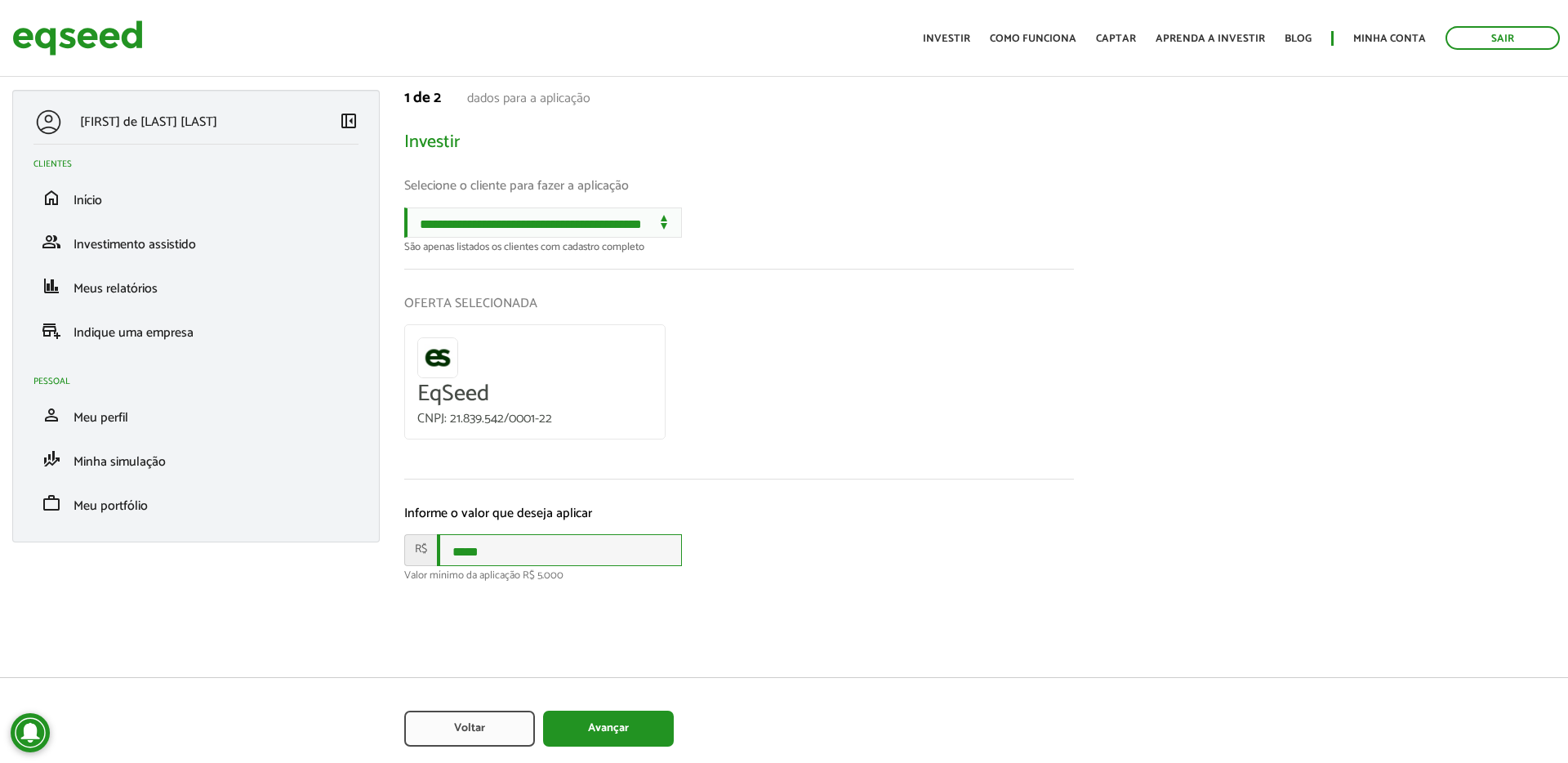 click on "*****" at bounding box center (559, 550) 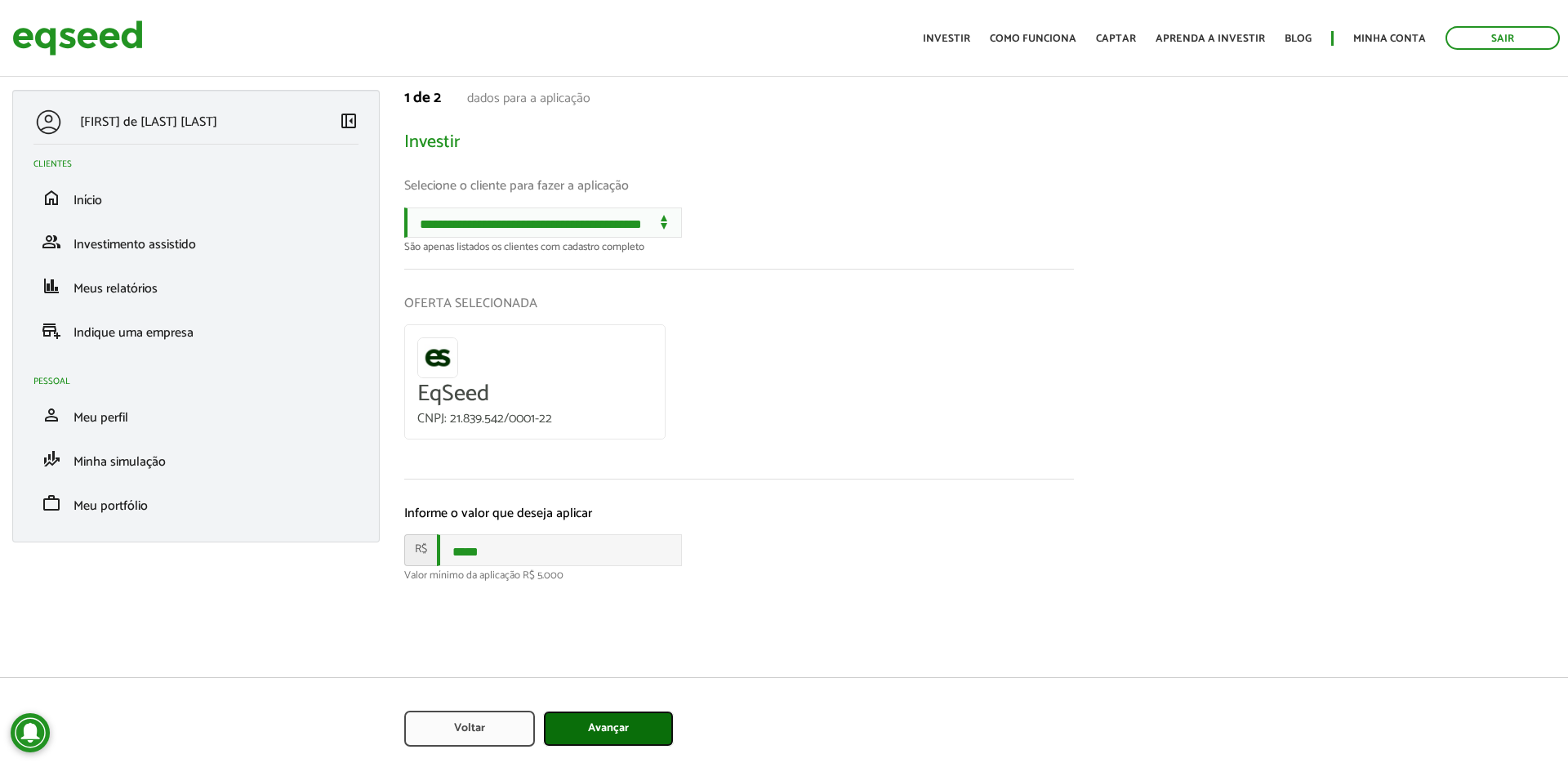 click on "Avançar" at bounding box center (608, 729) 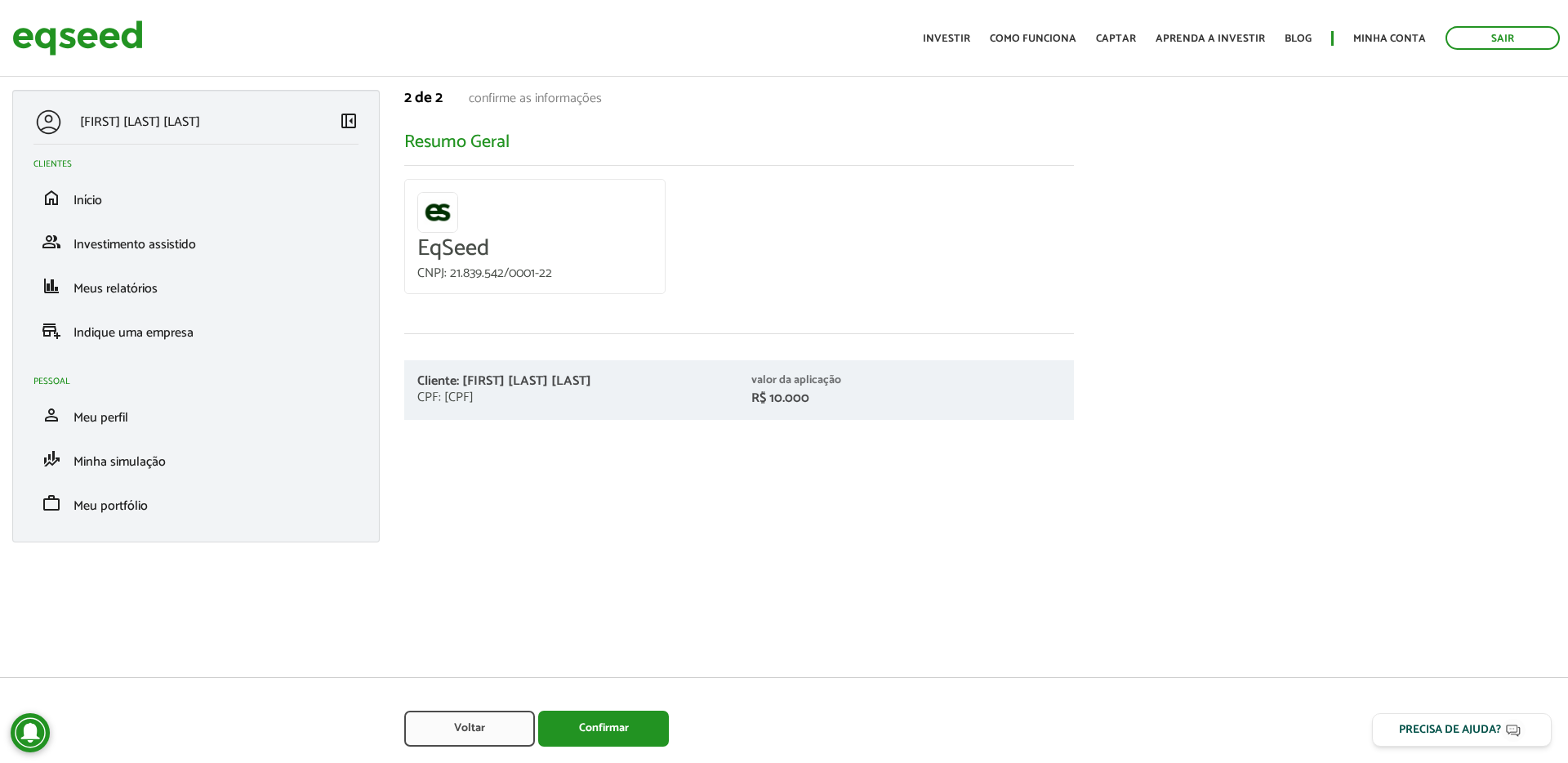 scroll, scrollTop: 0, scrollLeft: 0, axis: both 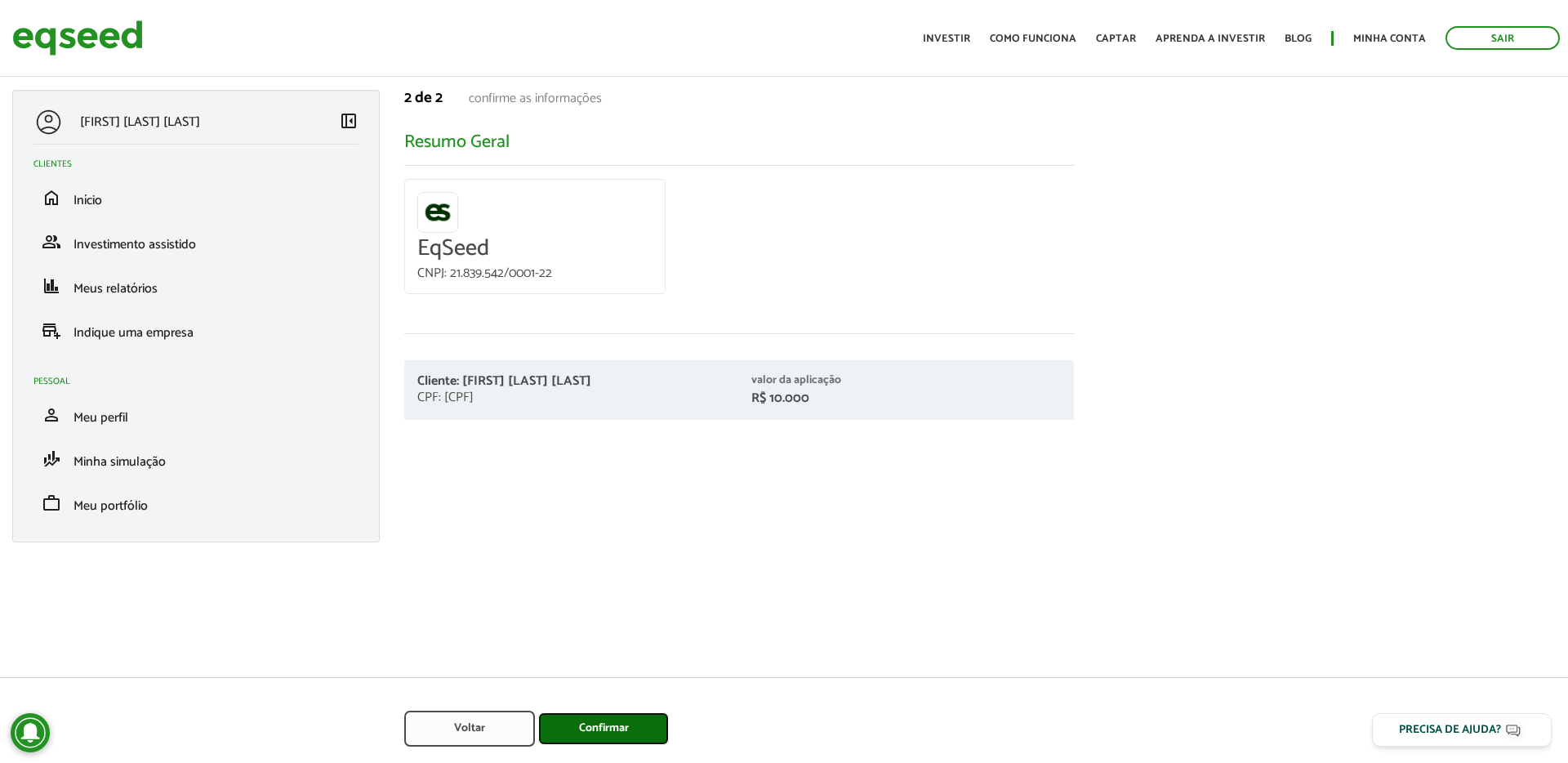click on "Confirmar" at bounding box center (604, 729) 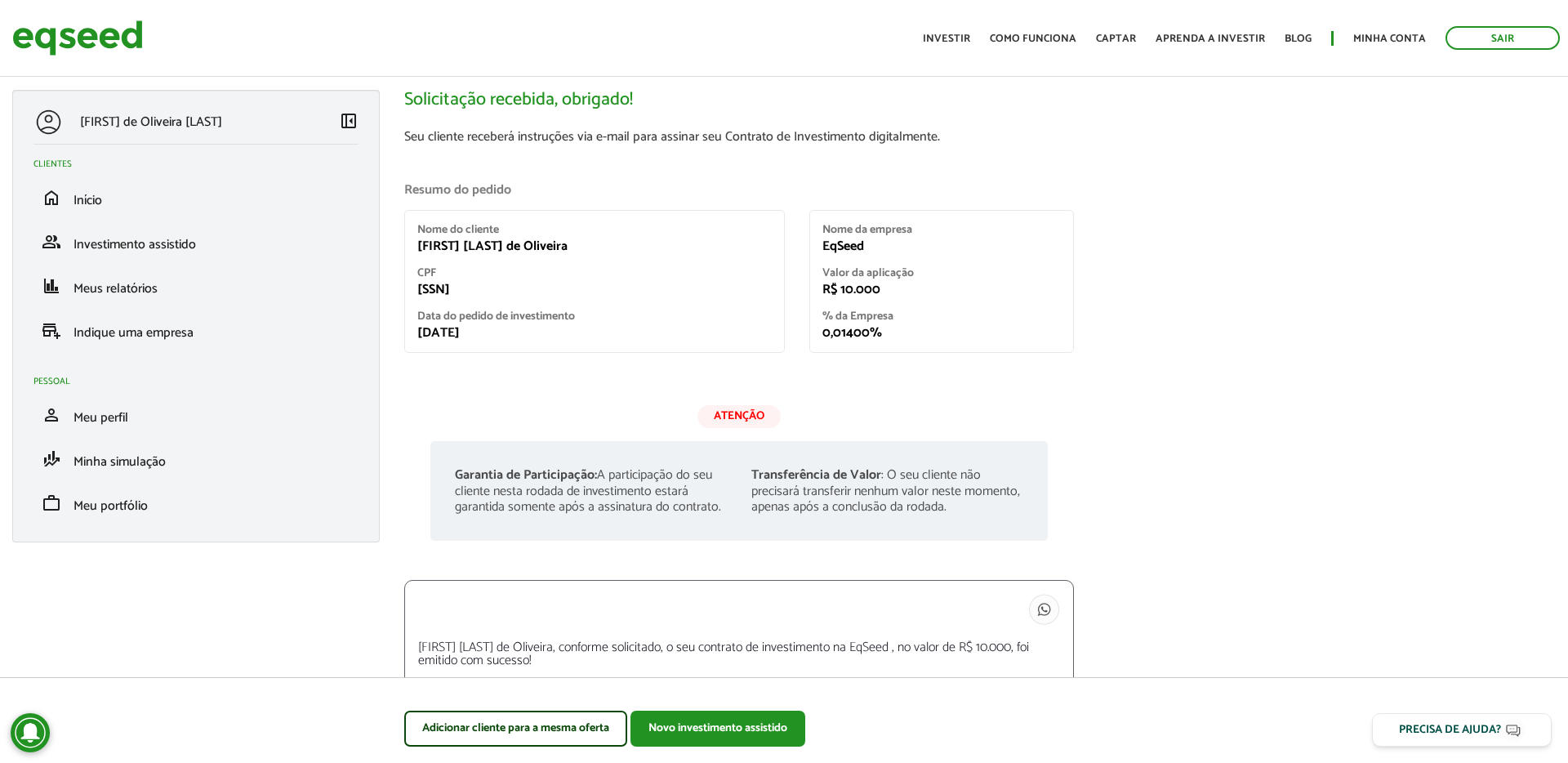scroll, scrollTop: 0, scrollLeft: 0, axis: both 